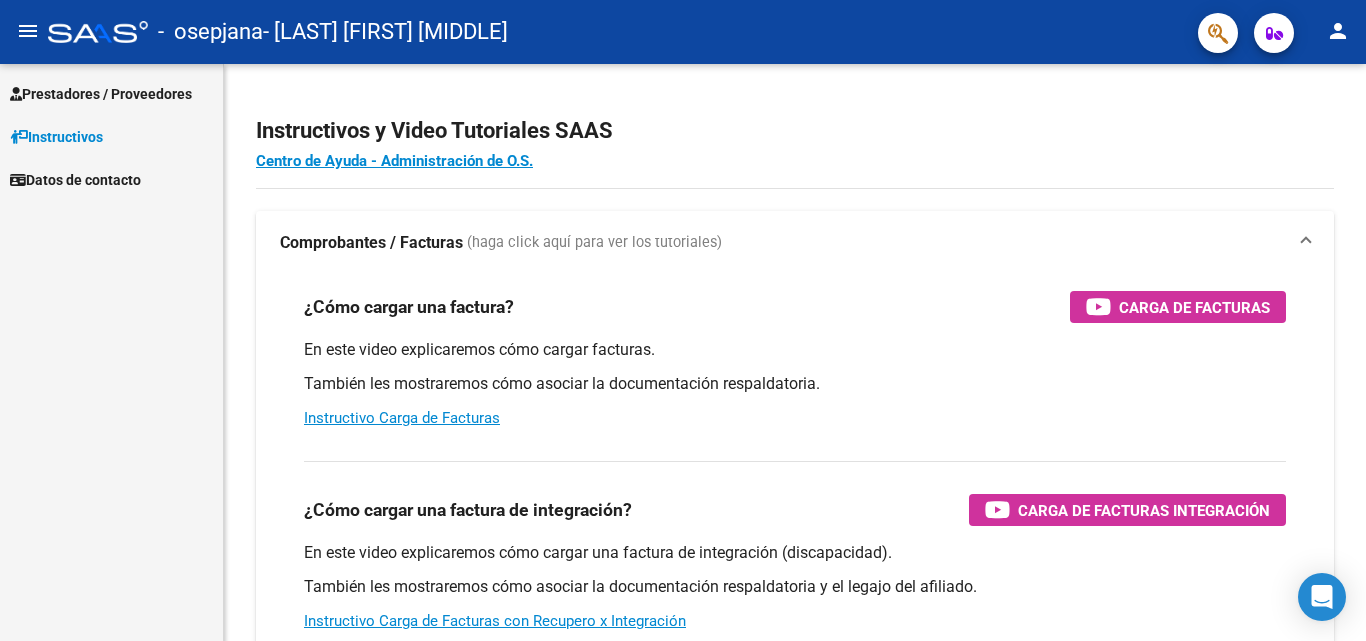 scroll, scrollTop: 0, scrollLeft: 0, axis: both 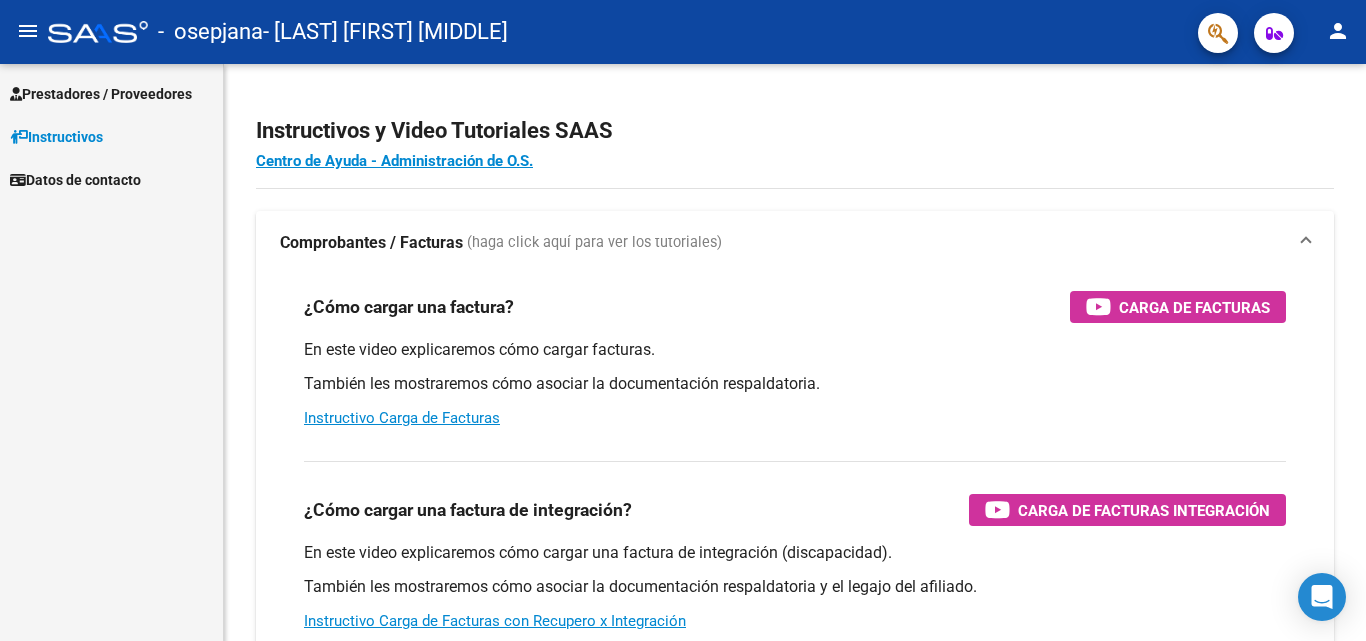 click on "Prestadores / Proveedores" at bounding box center (101, 94) 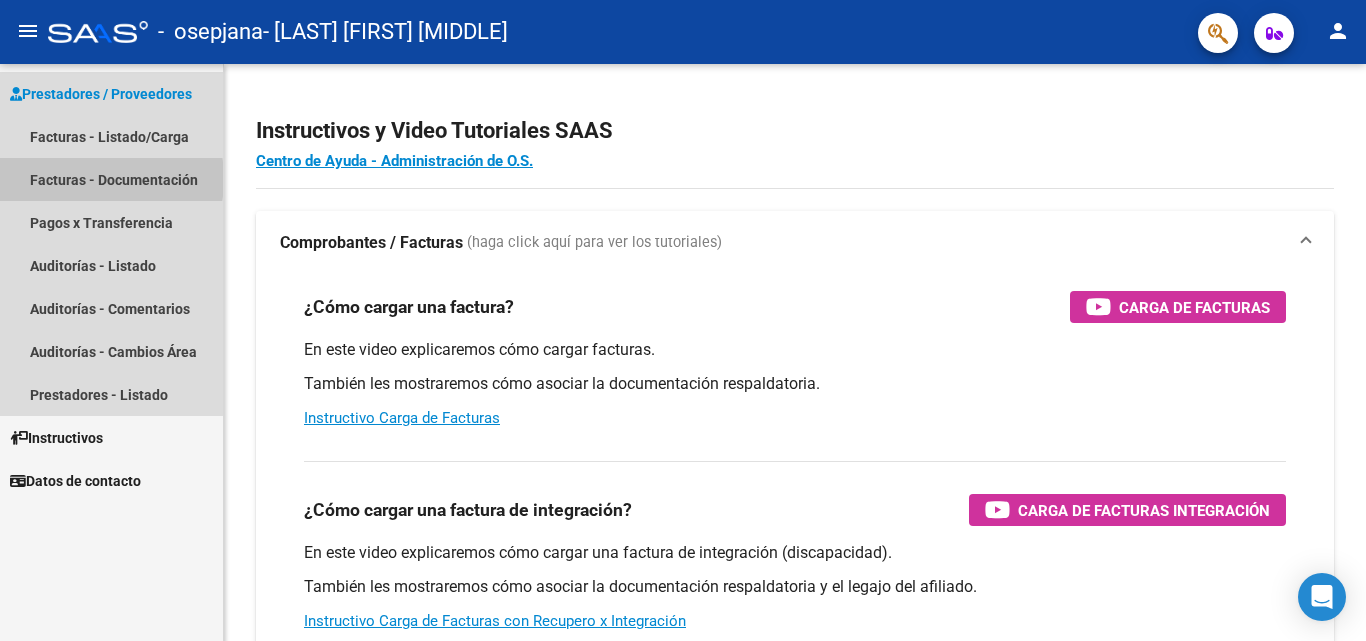click on "Facturas - Documentación" at bounding box center (111, 179) 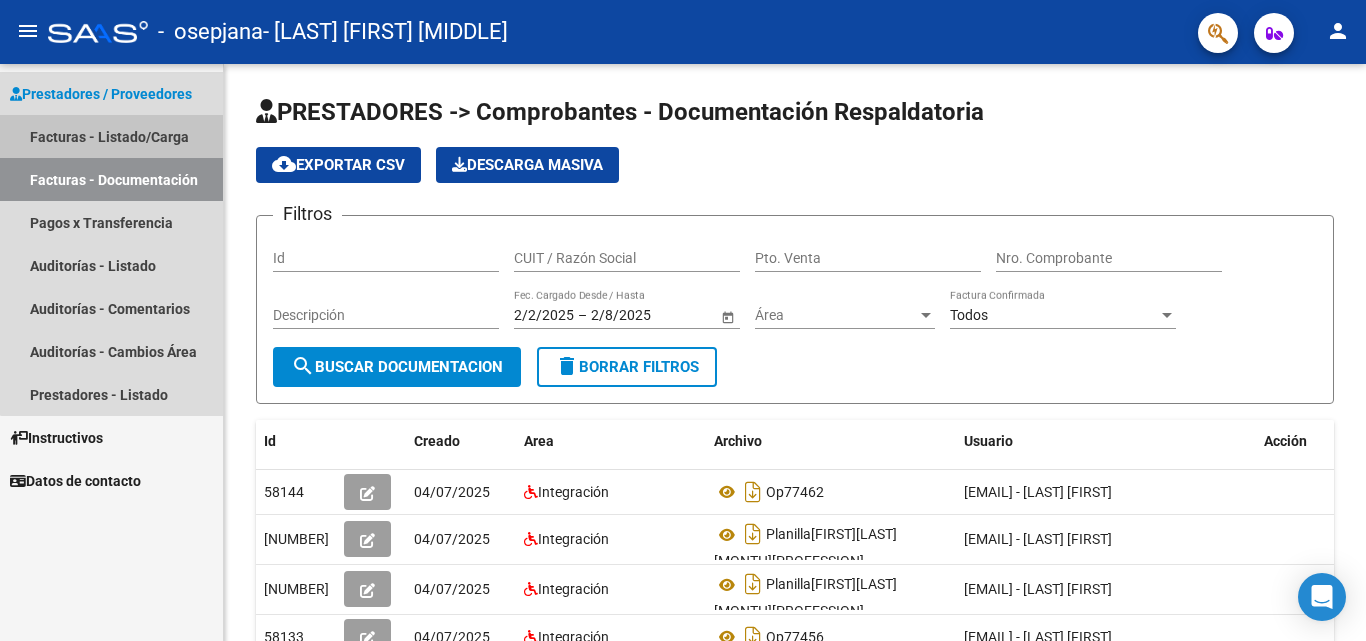 click on "Facturas - Listado/Carga" at bounding box center [111, 136] 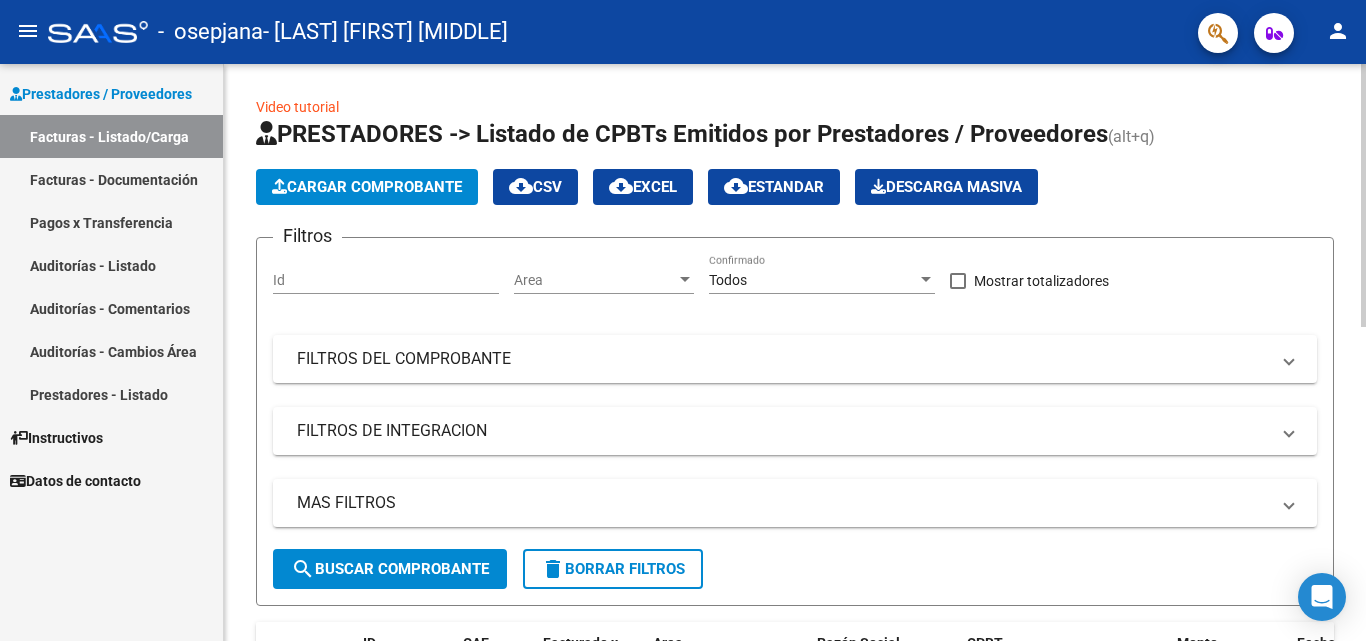 click on "Cargar Comprobante" 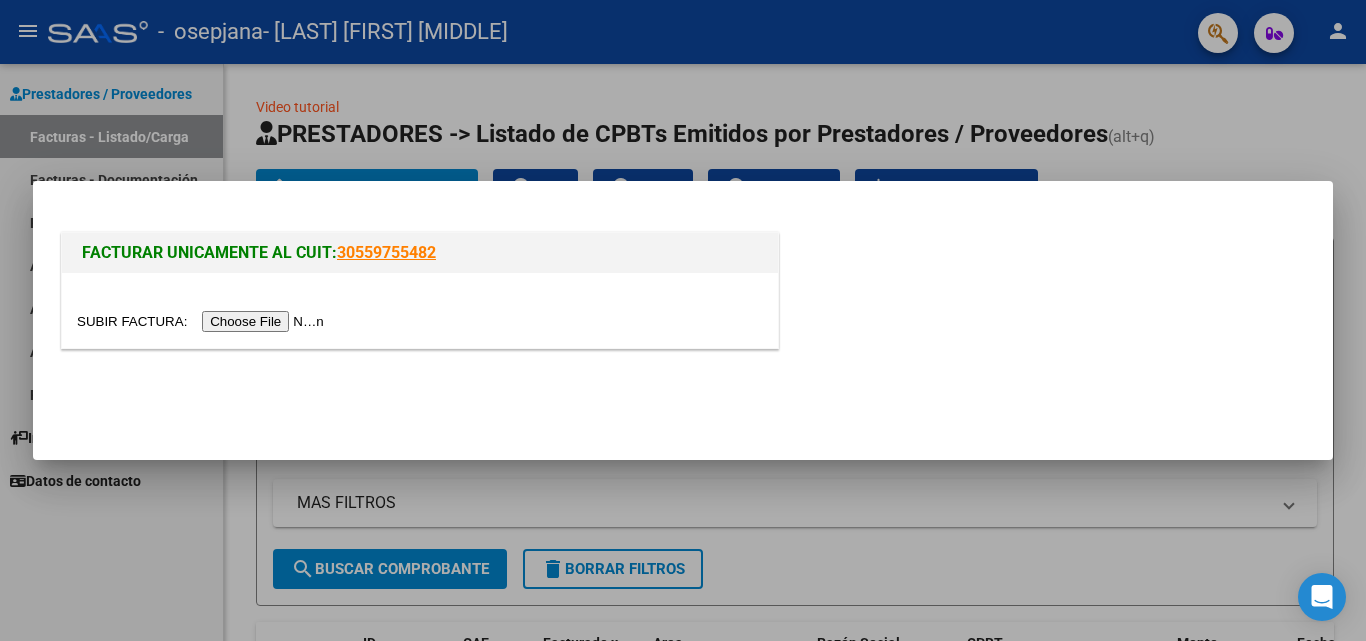 click at bounding box center (203, 321) 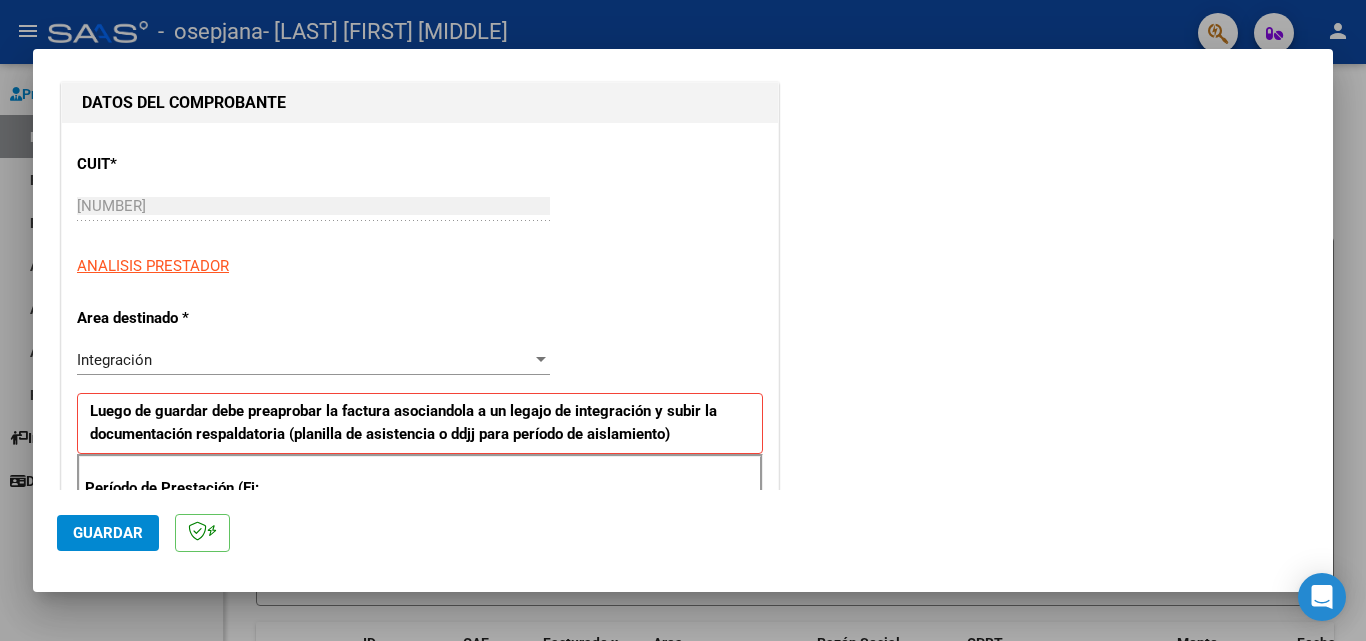 scroll, scrollTop: 400, scrollLeft: 0, axis: vertical 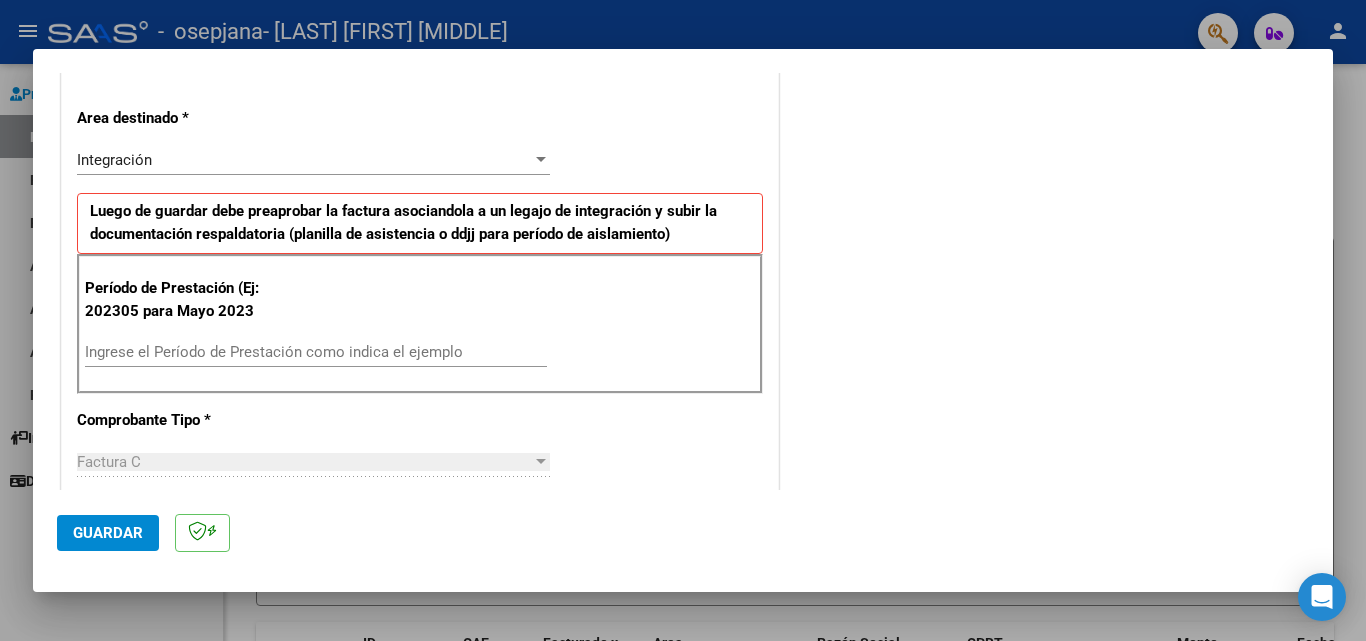 click on "Ingrese el Período de Prestación como indica el ejemplo" at bounding box center (316, 352) 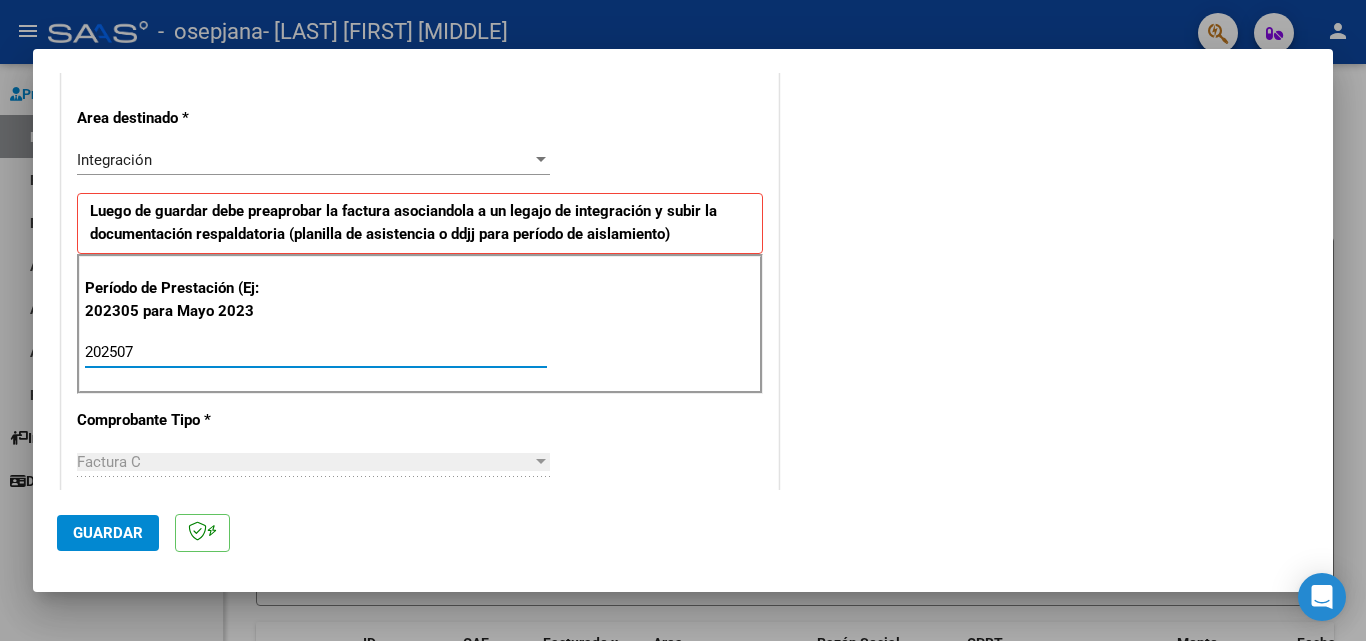 type on "202507" 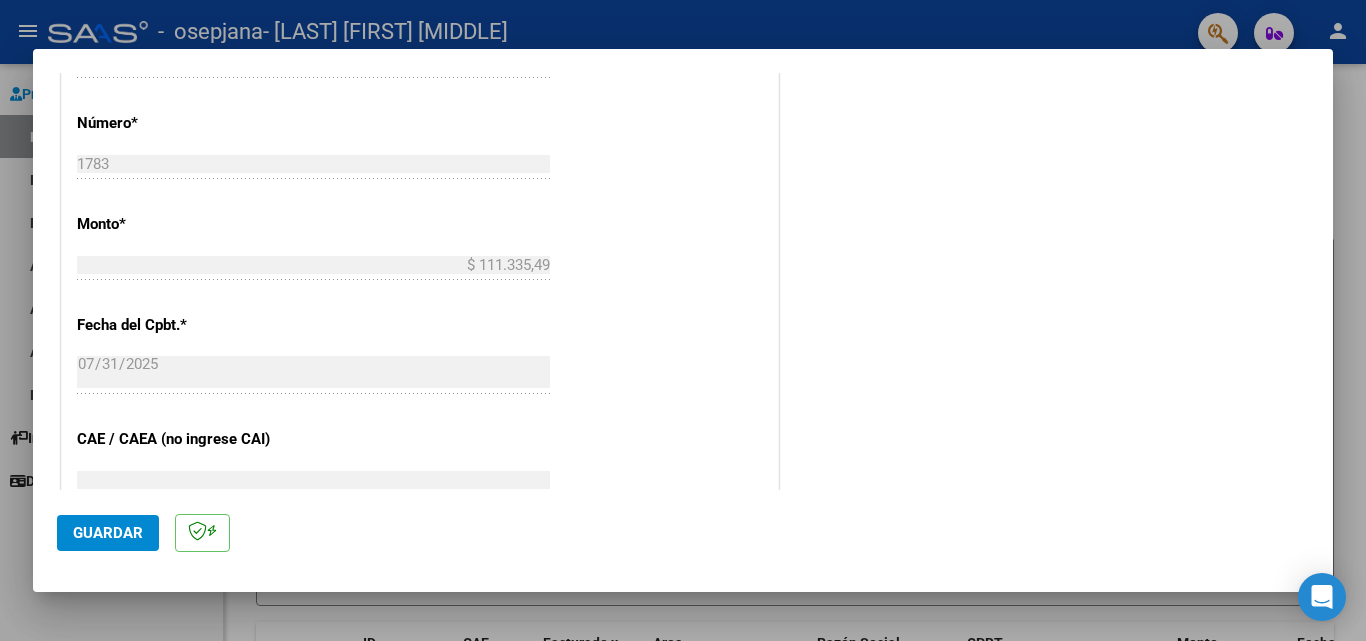 scroll, scrollTop: 1100, scrollLeft: 0, axis: vertical 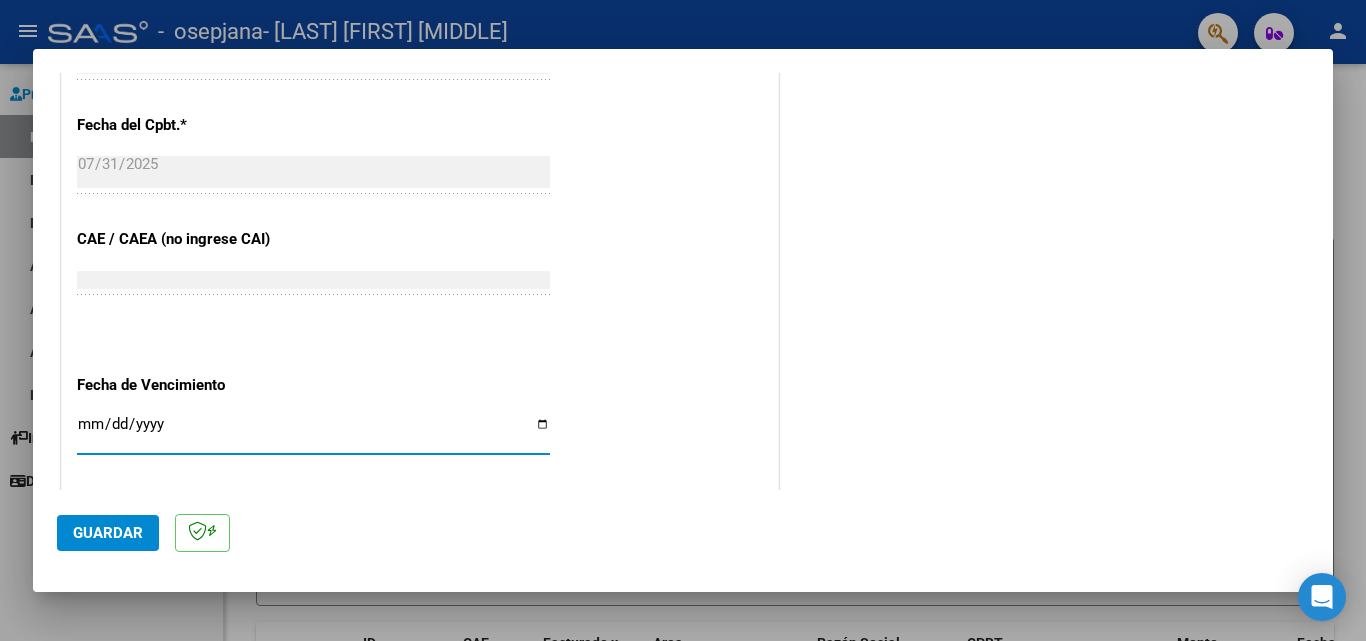 click on "Ingresar la fecha" at bounding box center [313, 432] 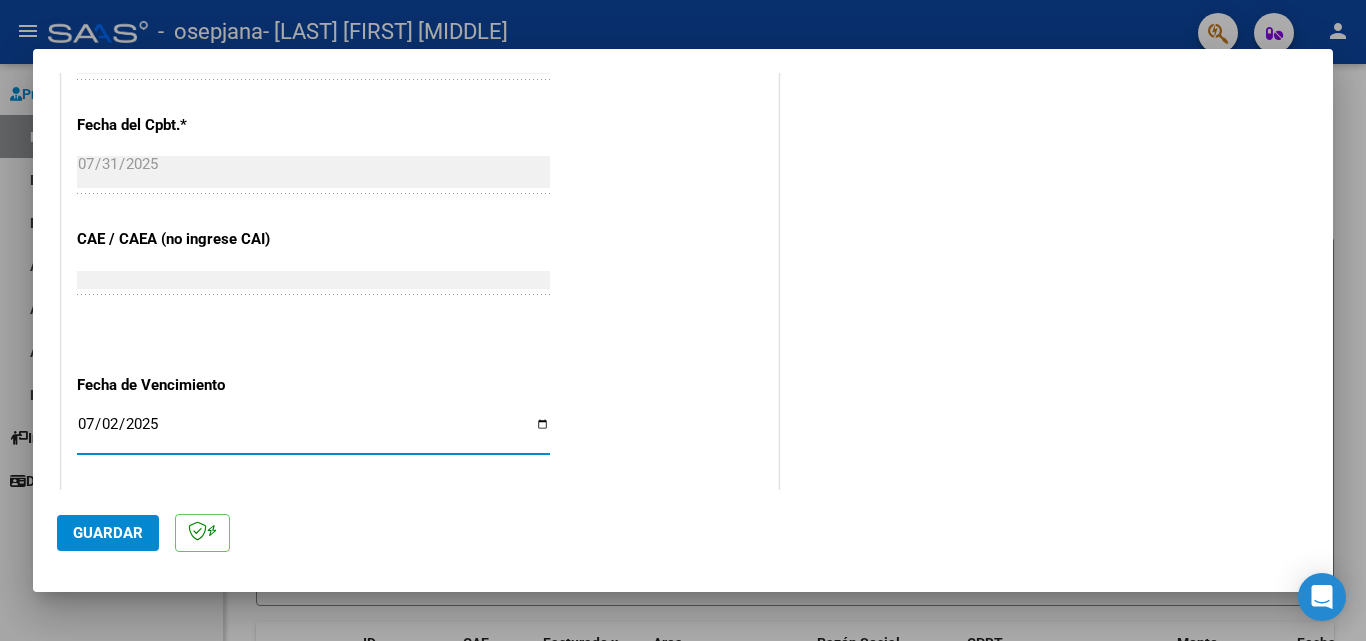 type on "2025-07-31" 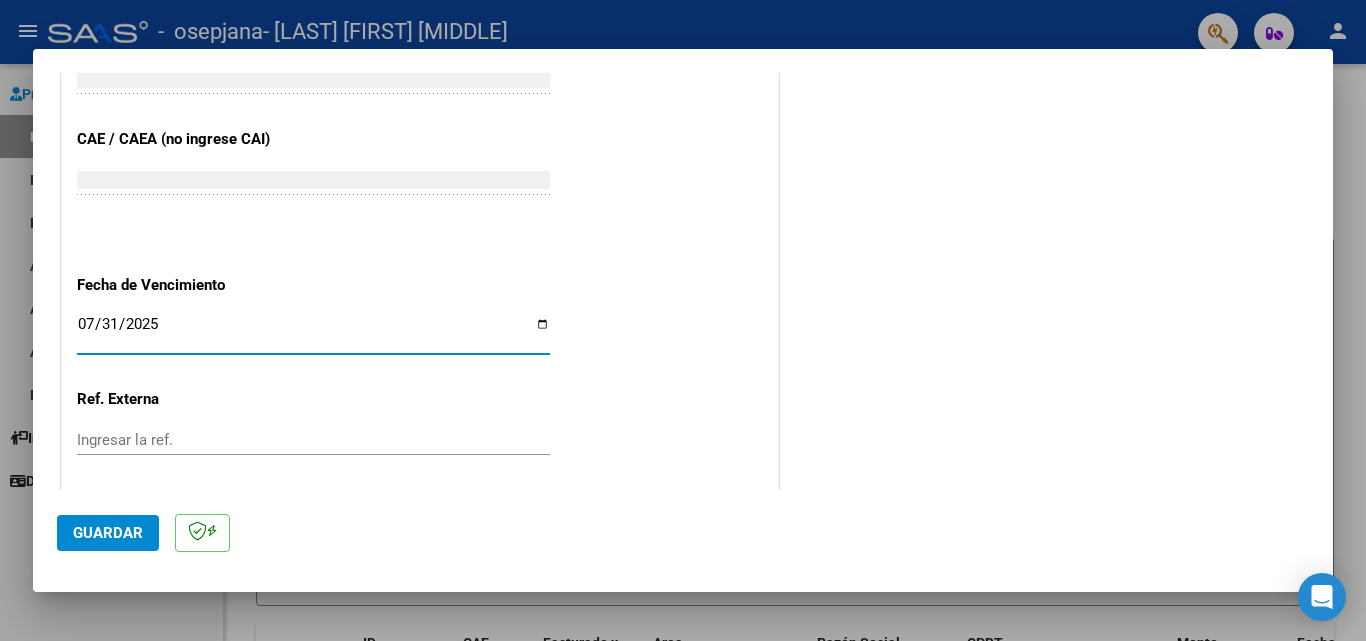 scroll, scrollTop: 1305, scrollLeft: 0, axis: vertical 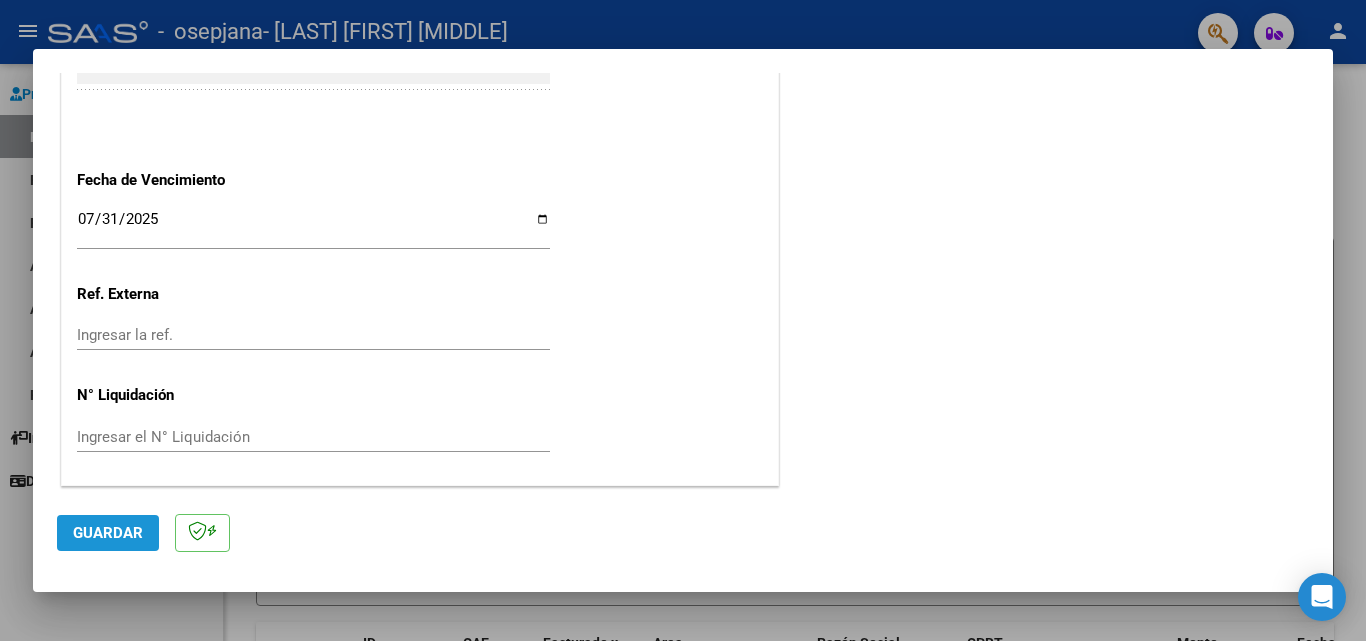 click on "Guardar" 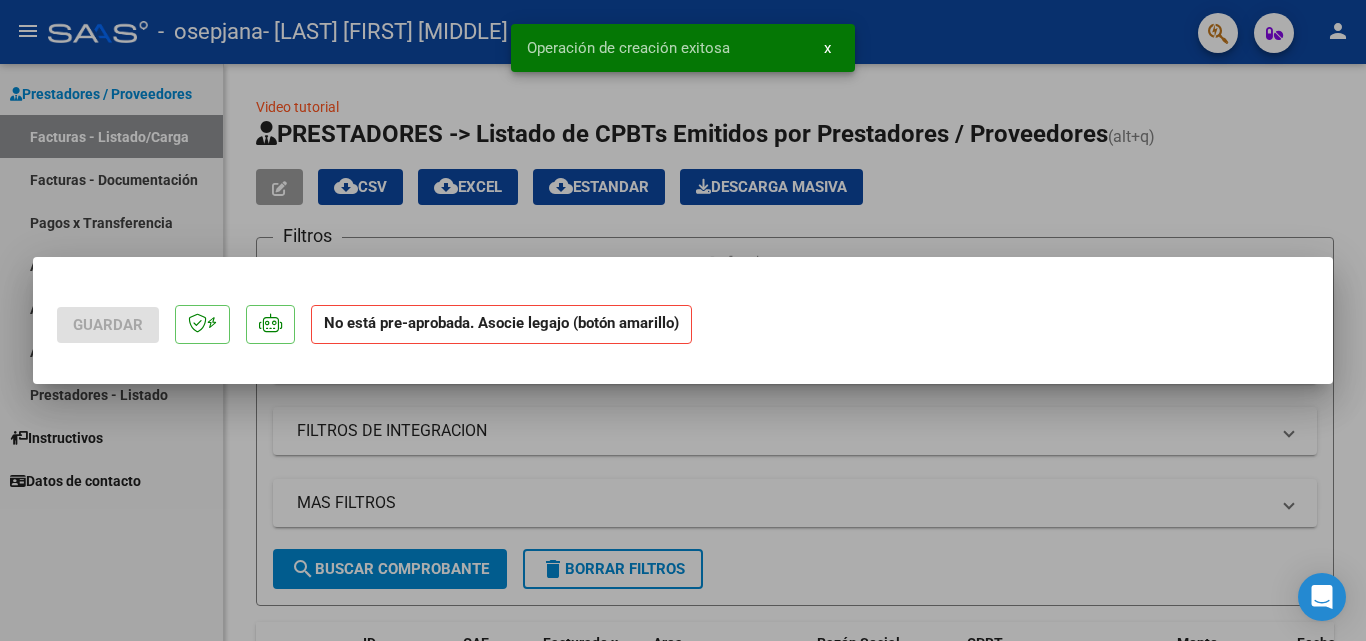 scroll, scrollTop: 0, scrollLeft: 0, axis: both 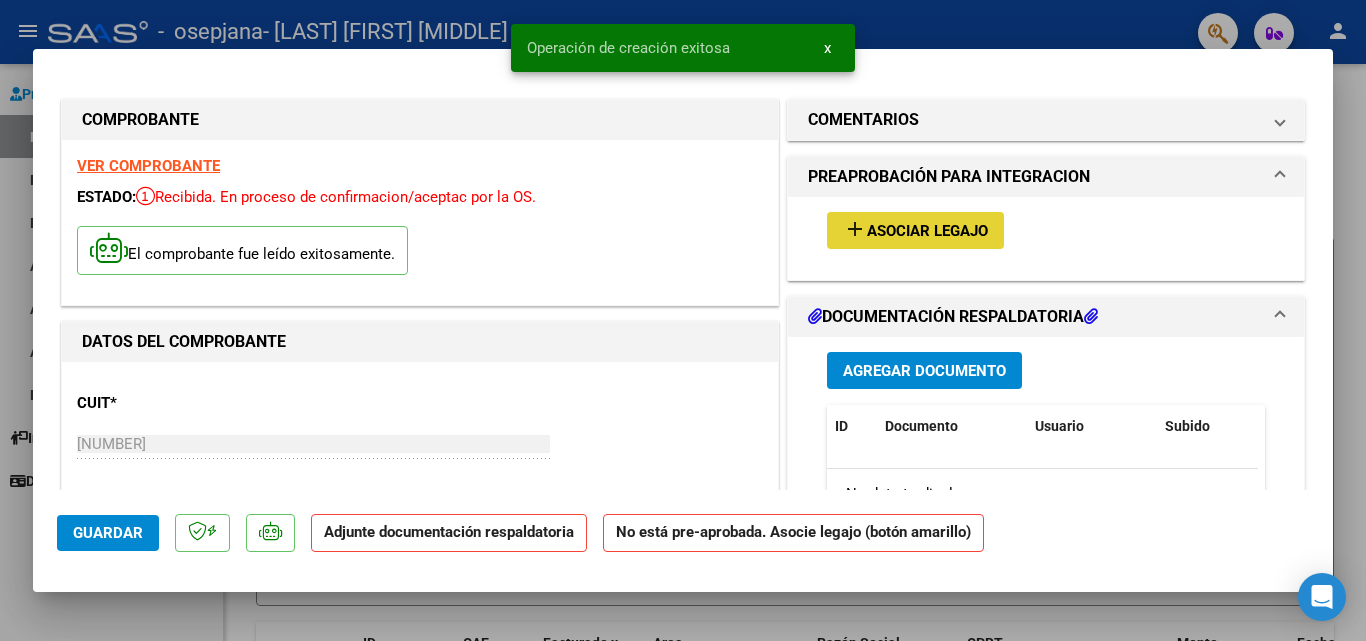 click on "Asociar Legajo" at bounding box center (927, 231) 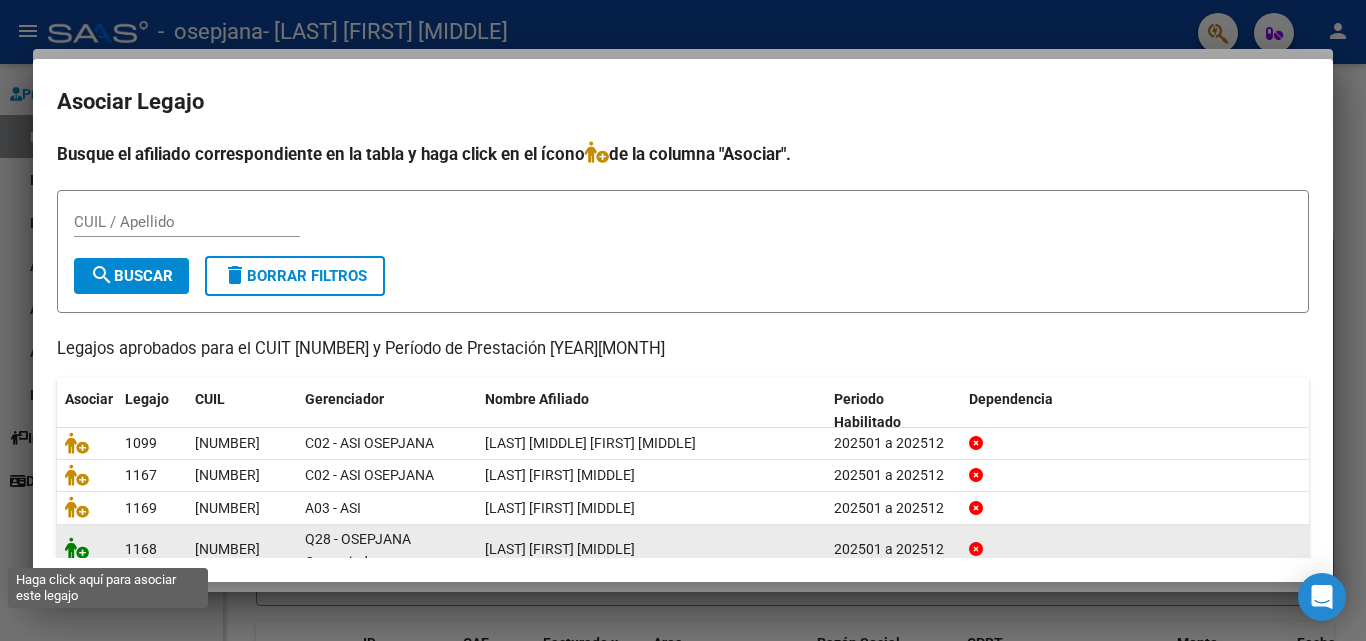 click 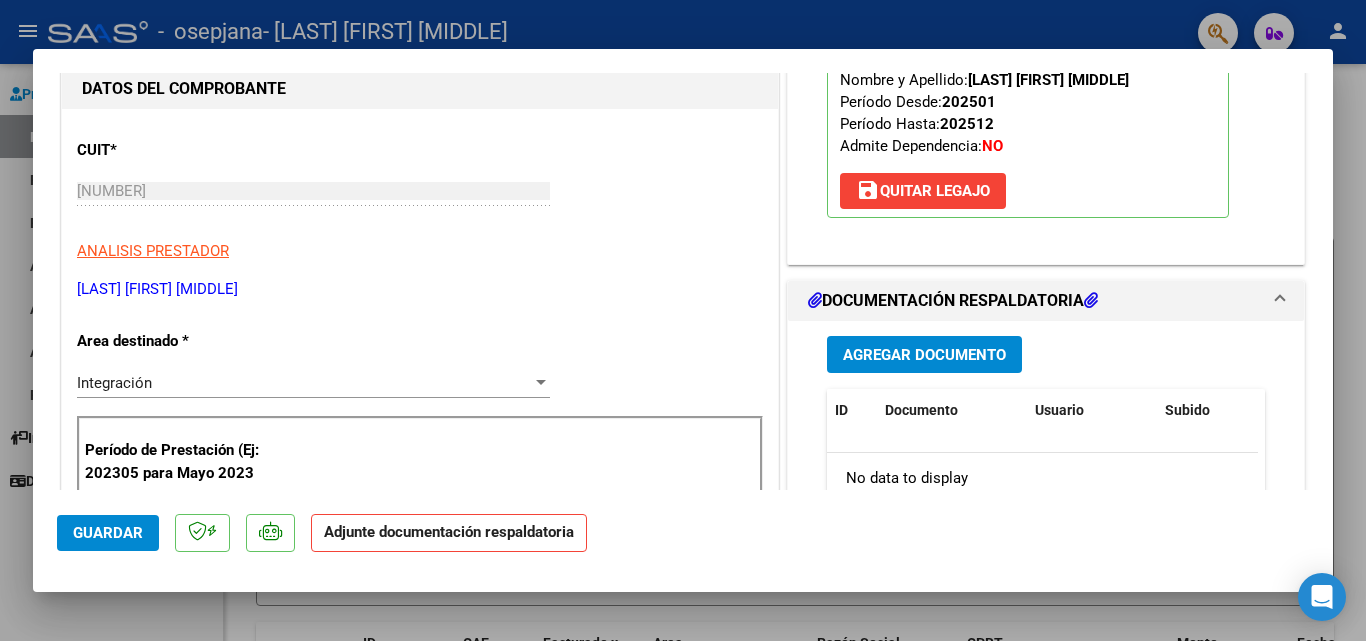 scroll, scrollTop: 300, scrollLeft: 0, axis: vertical 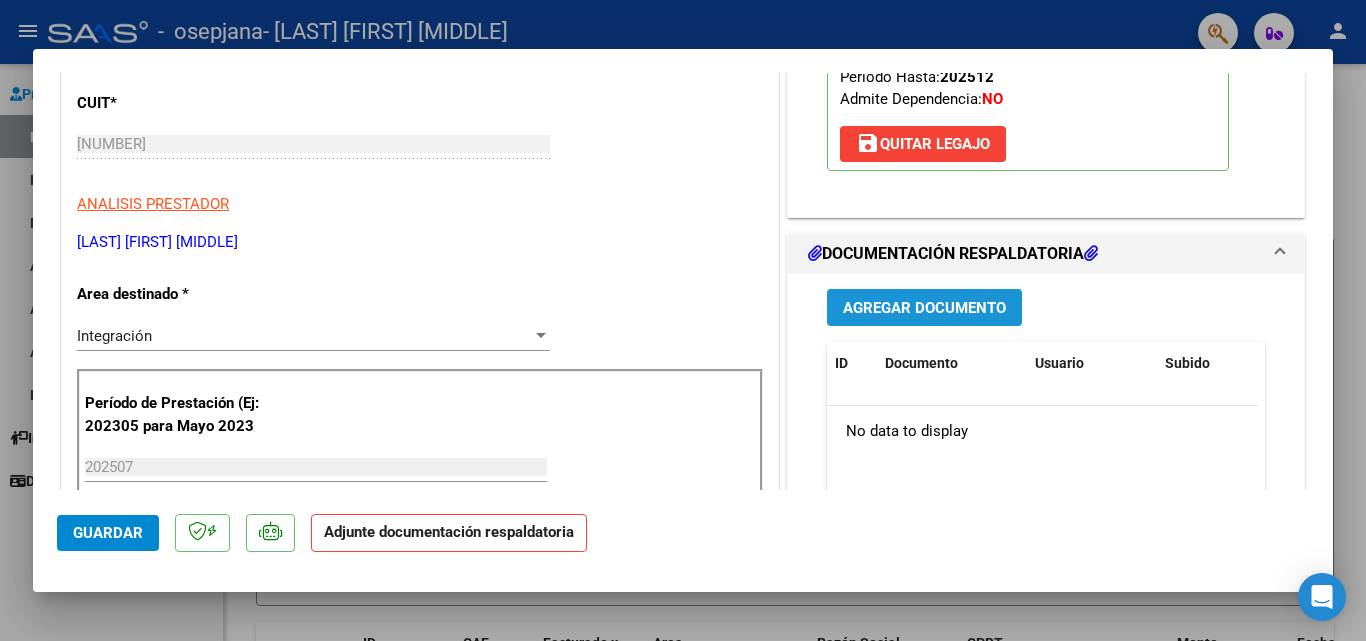 click on "Agregar Documento" at bounding box center (924, 308) 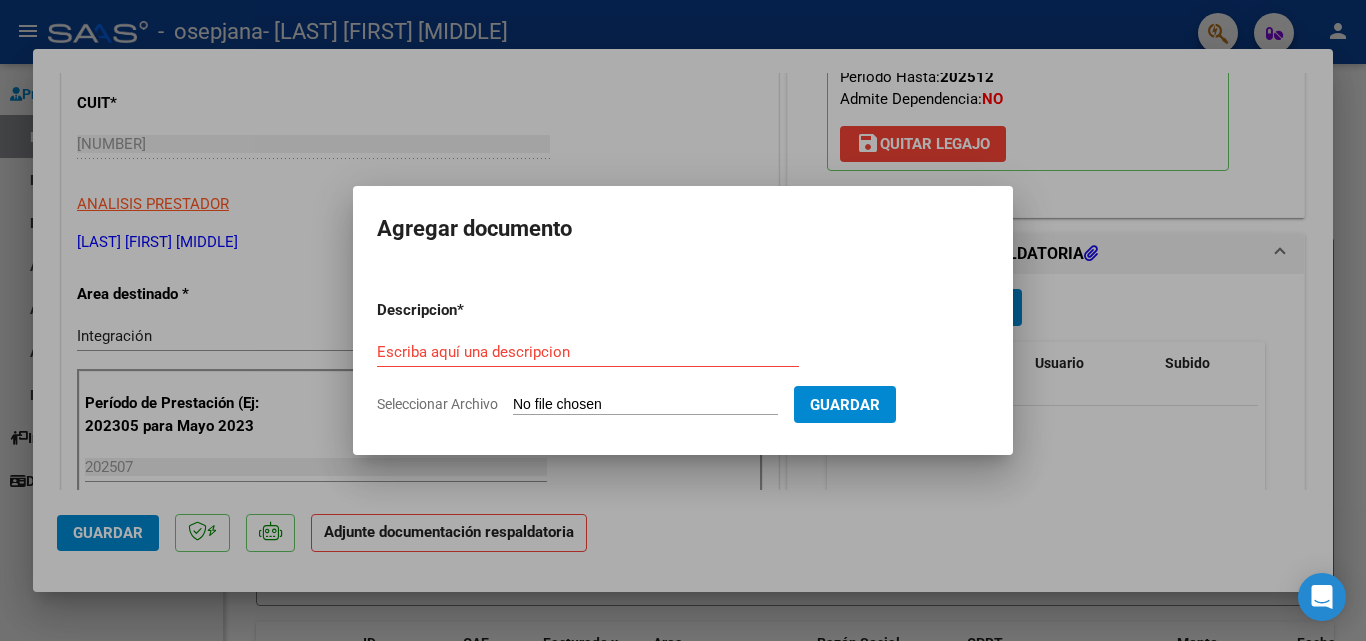 click on "Seleccionar Archivo" at bounding box center (645, 405) 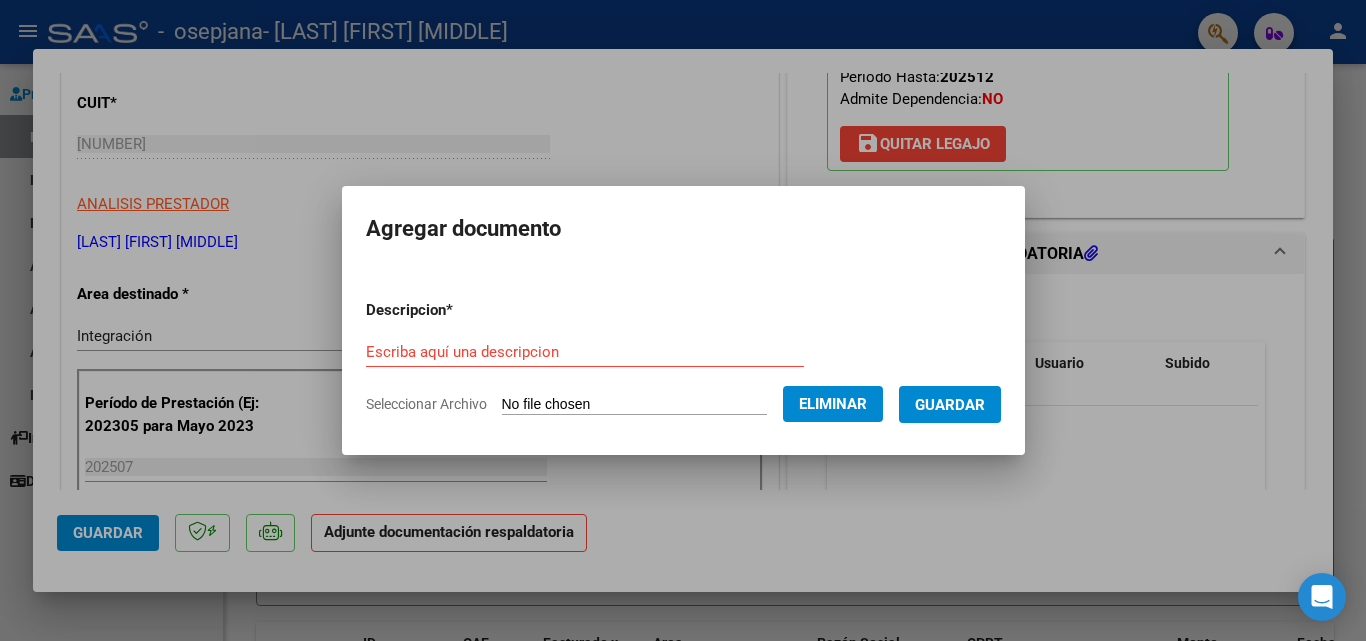 click on "Escriba aquí una descripcion" at bounding box center (585, 352) 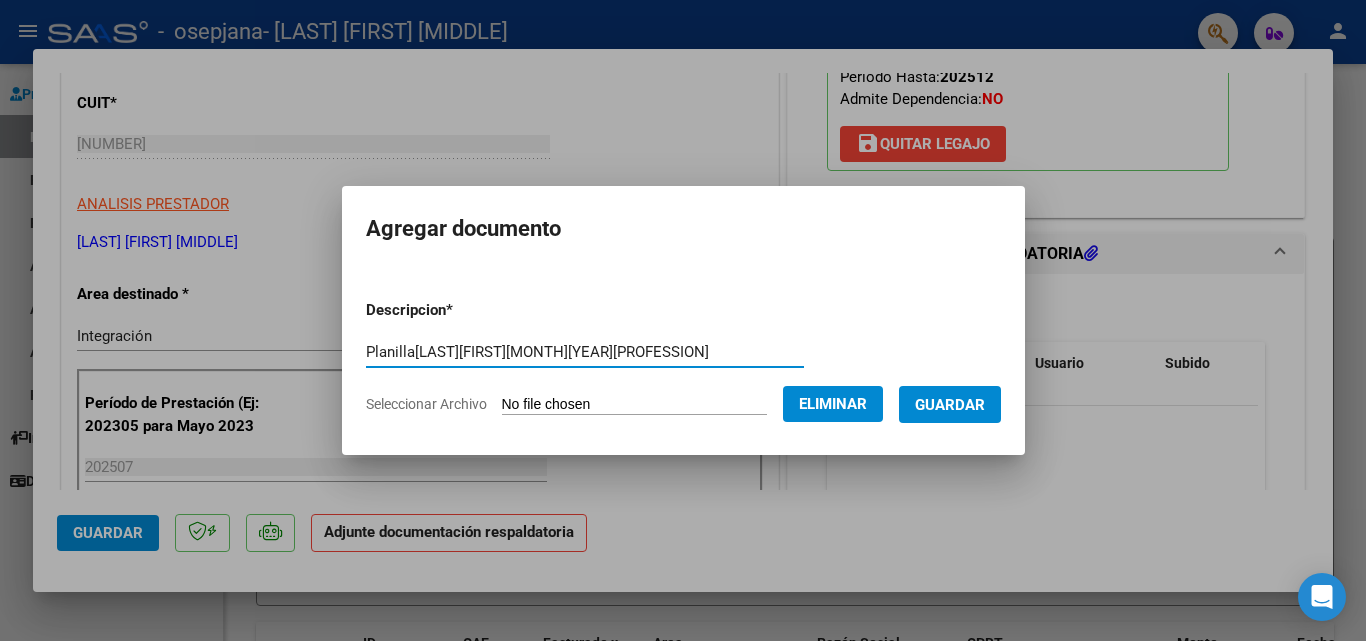 type on "Planilla[LAST][FIRST][MONTH][YEAR][PROFESSION]" 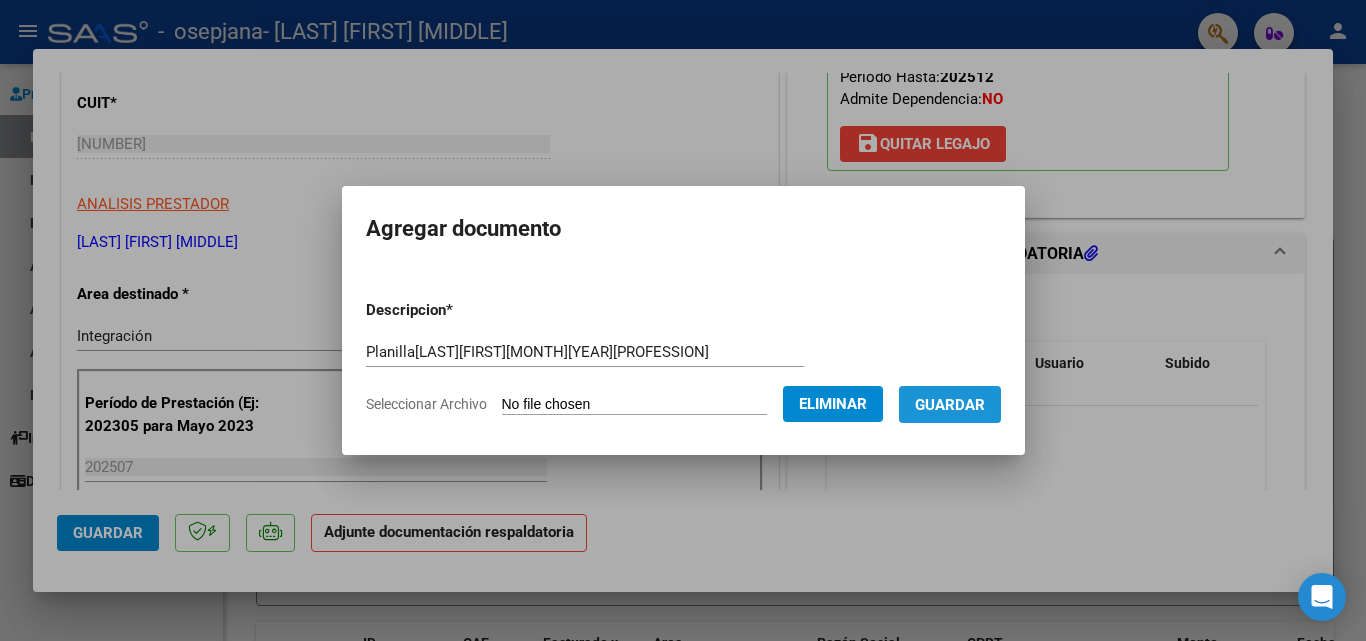 click on "Guardar" at bounding box center (950, 405) 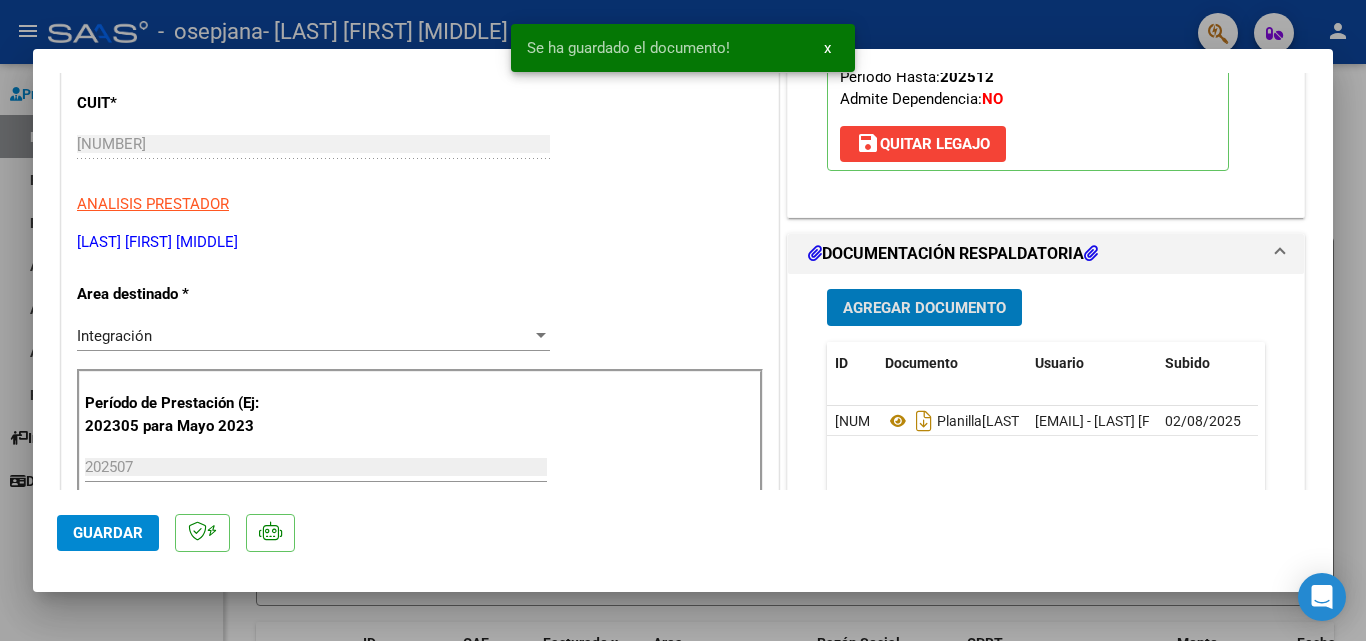 click on "Agregar Documento" at bounding box center (924, 308) 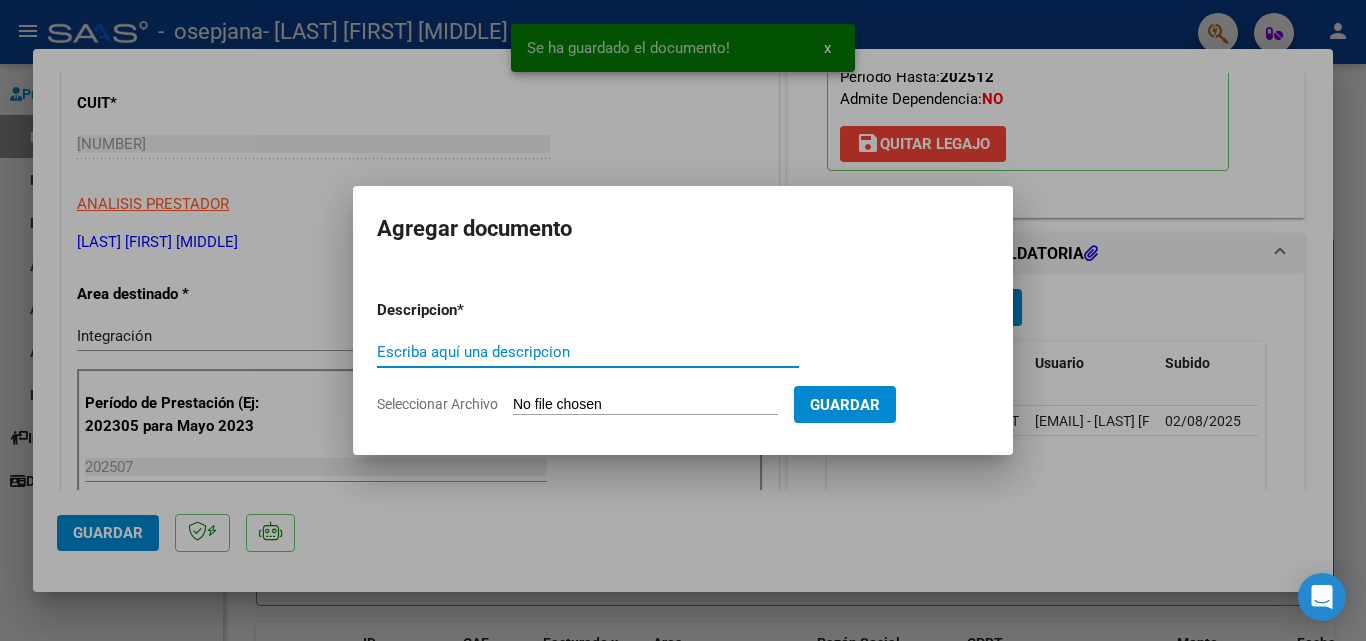 click on "Seleccionar Archivo" at bounding box center (645, 405) 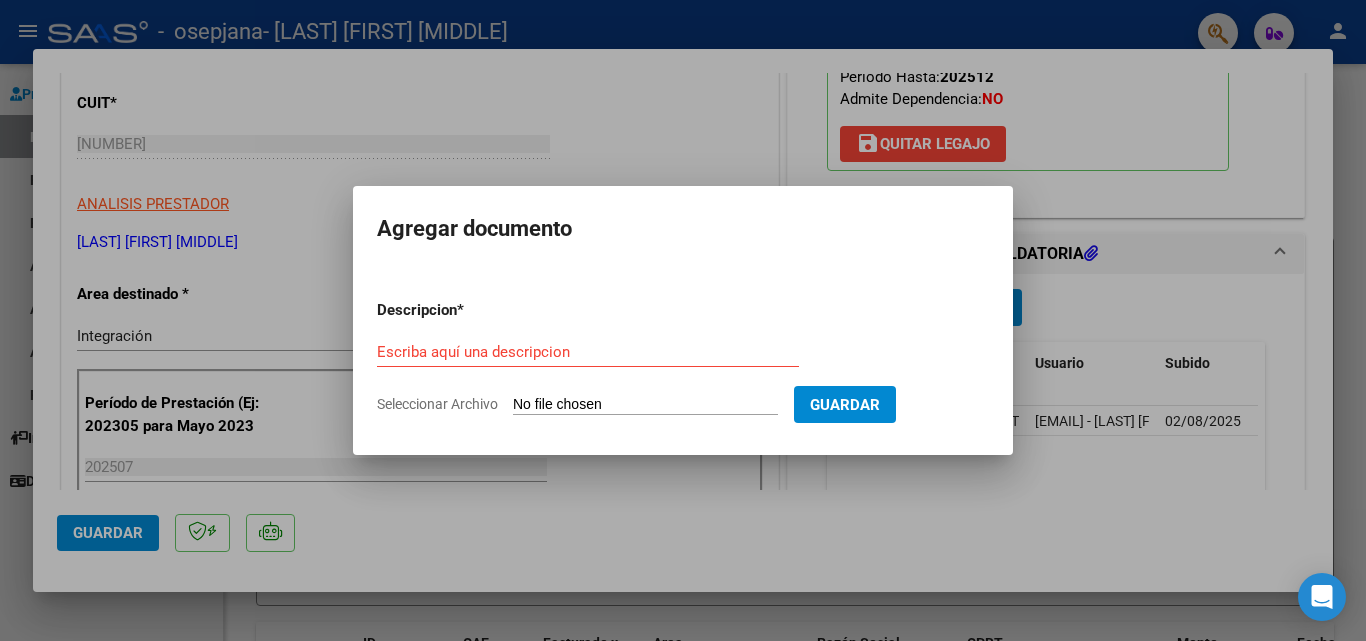 type on "C:\fakepath\OP[NUMBER][LAST][FIRST].pdf" 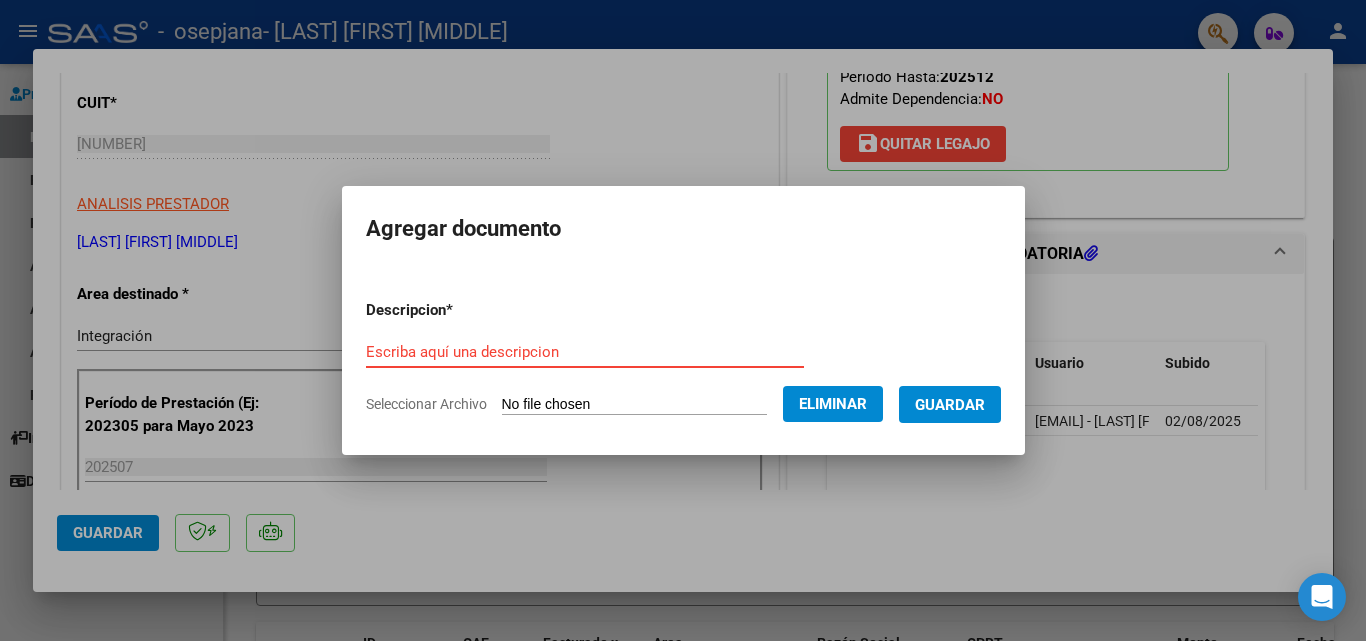click on "Escriba aquí una descripcion" at bounding box center [585, 352] 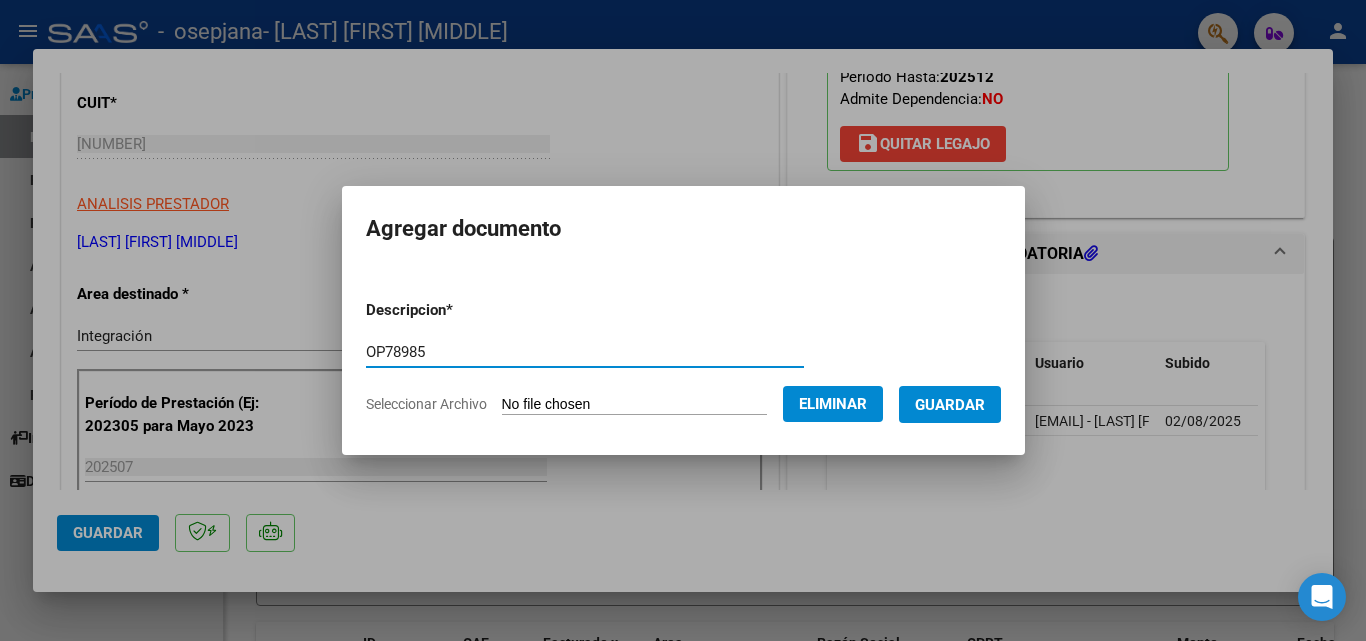 type on "OP78985" 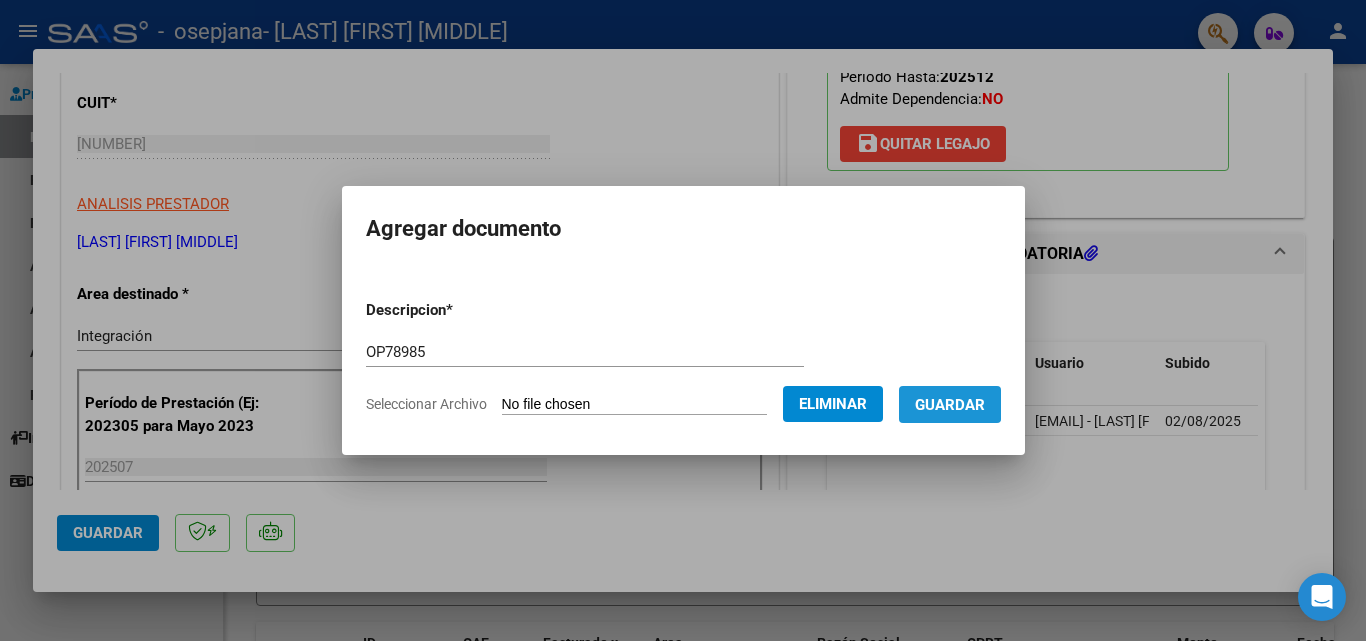 click on "Guardar" at bounding box center (950, 405) 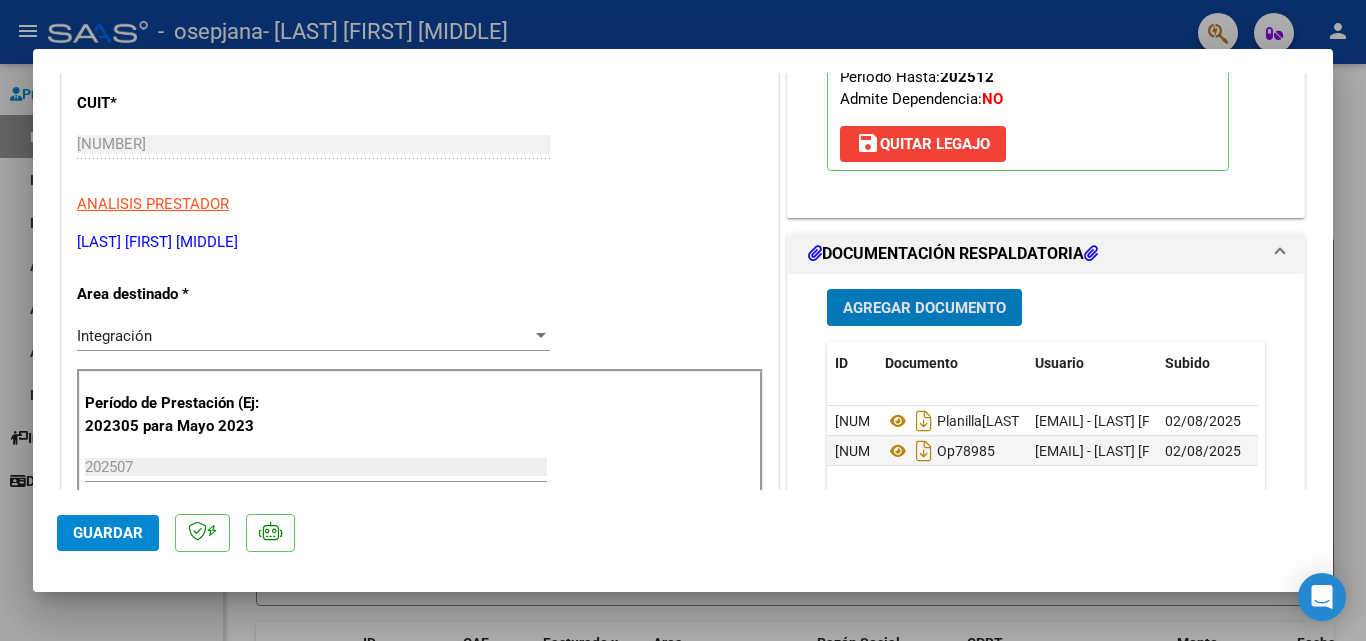 click on "Guardar" 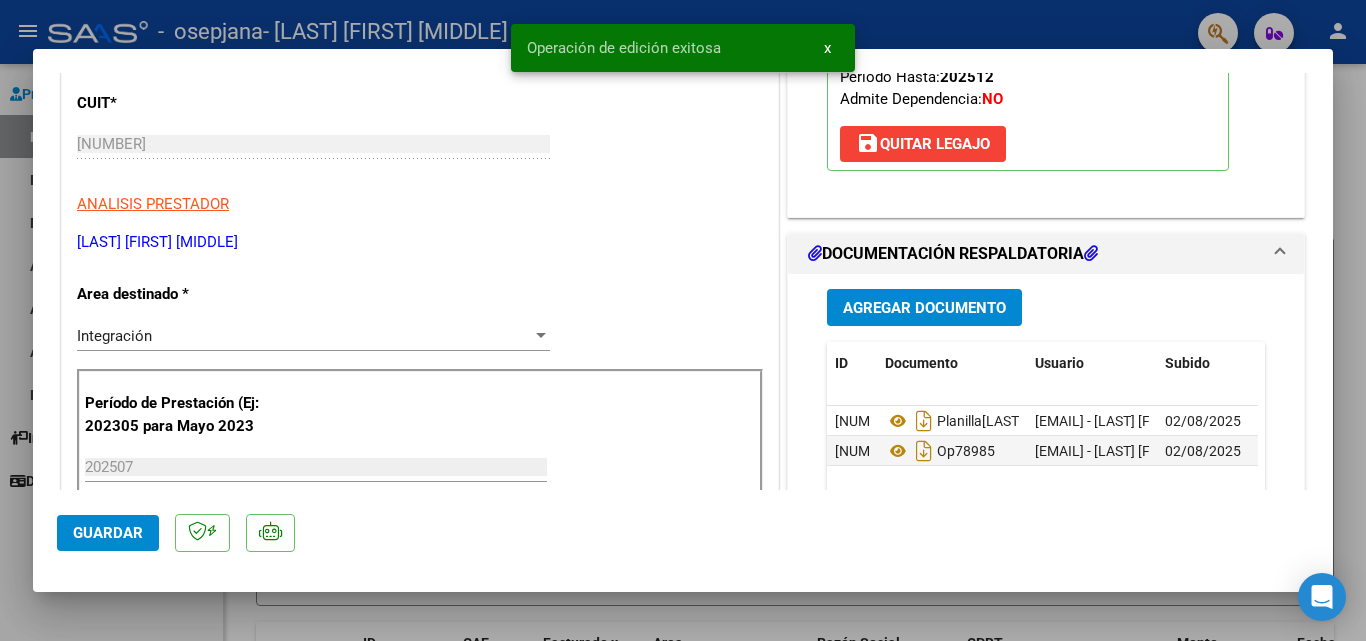 click at bounding box center (683, 320) 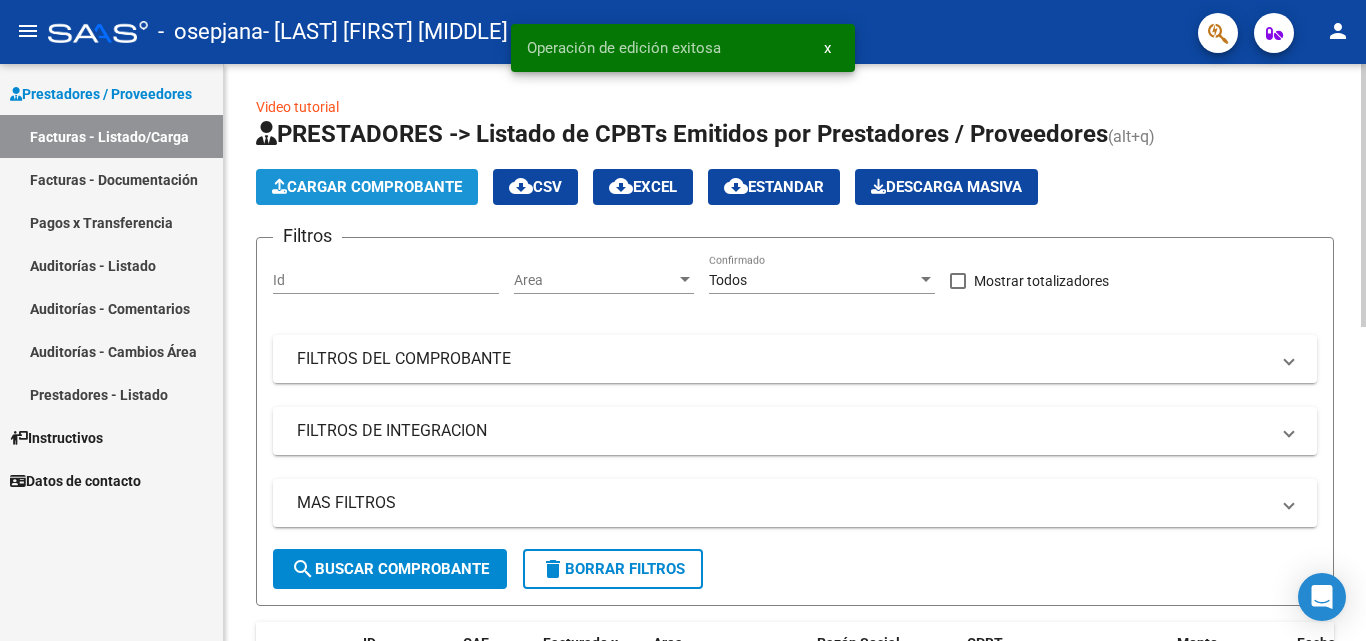 click on "Cargar Comprobante" 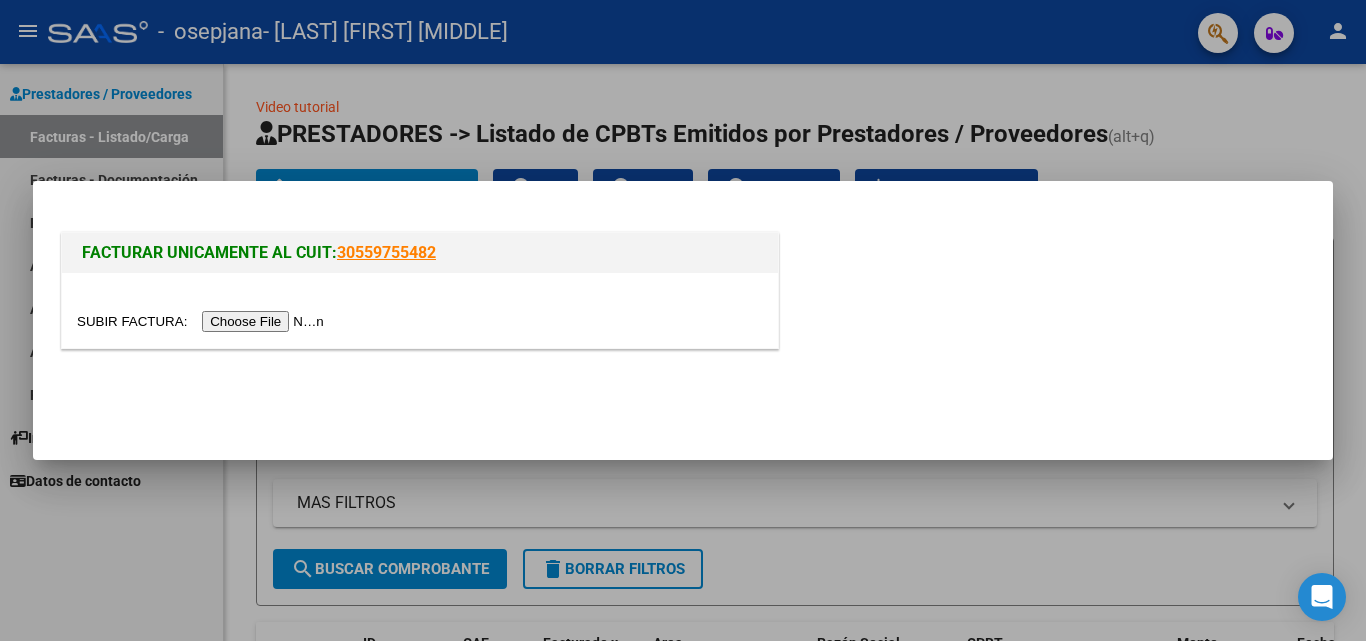 click at bounding box center (203, 321) 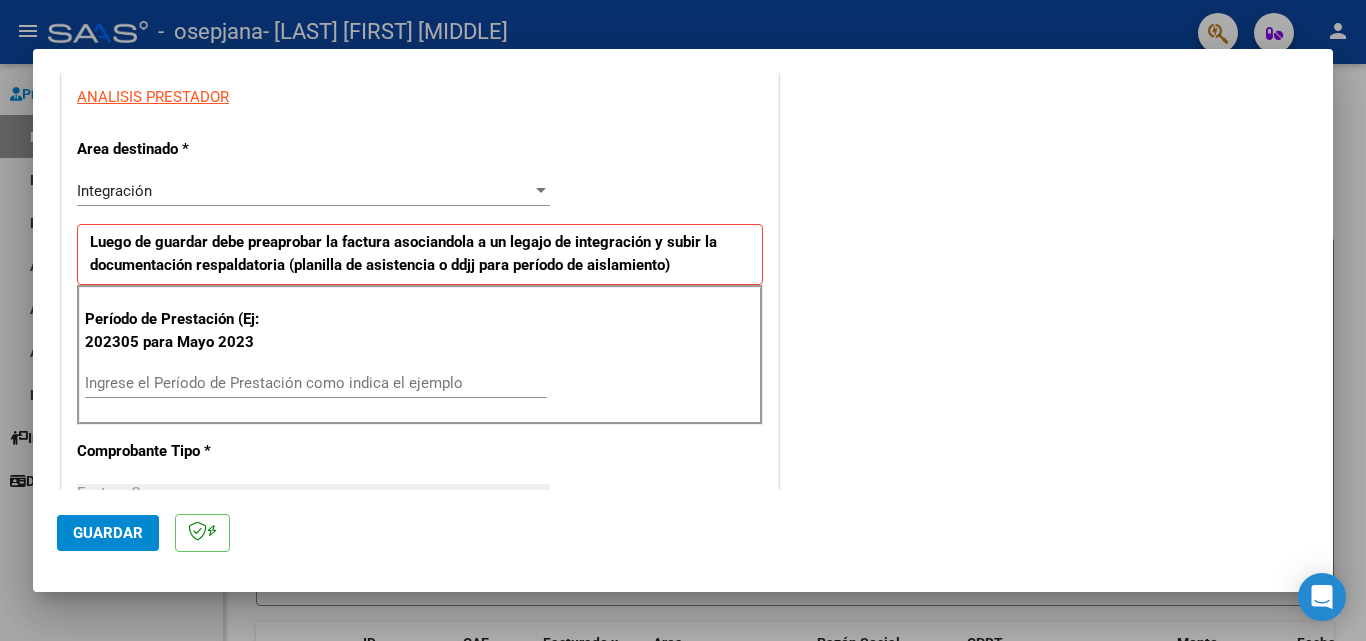 scroll, scrollTop: 400, scrollLeft: 0, axis: vertical 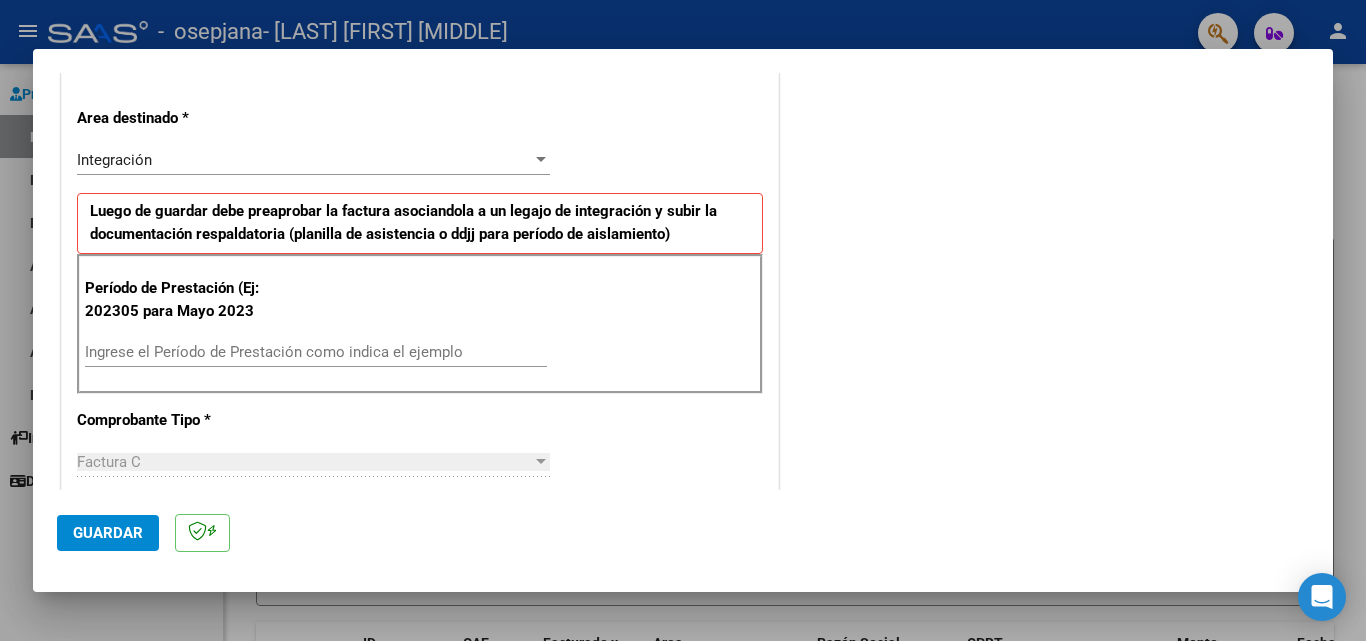 click on "Ingrese el Período de Prestación como indica el ejemplo" at bounding box center (316, 352) 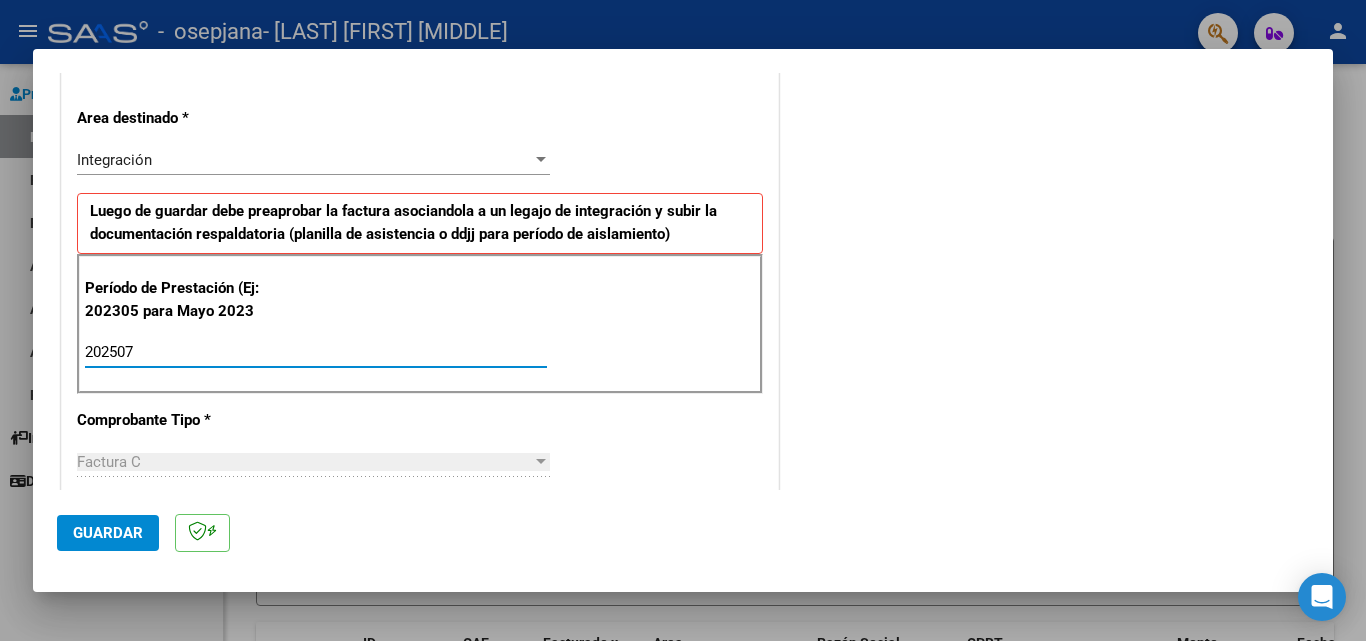 type on "202507" 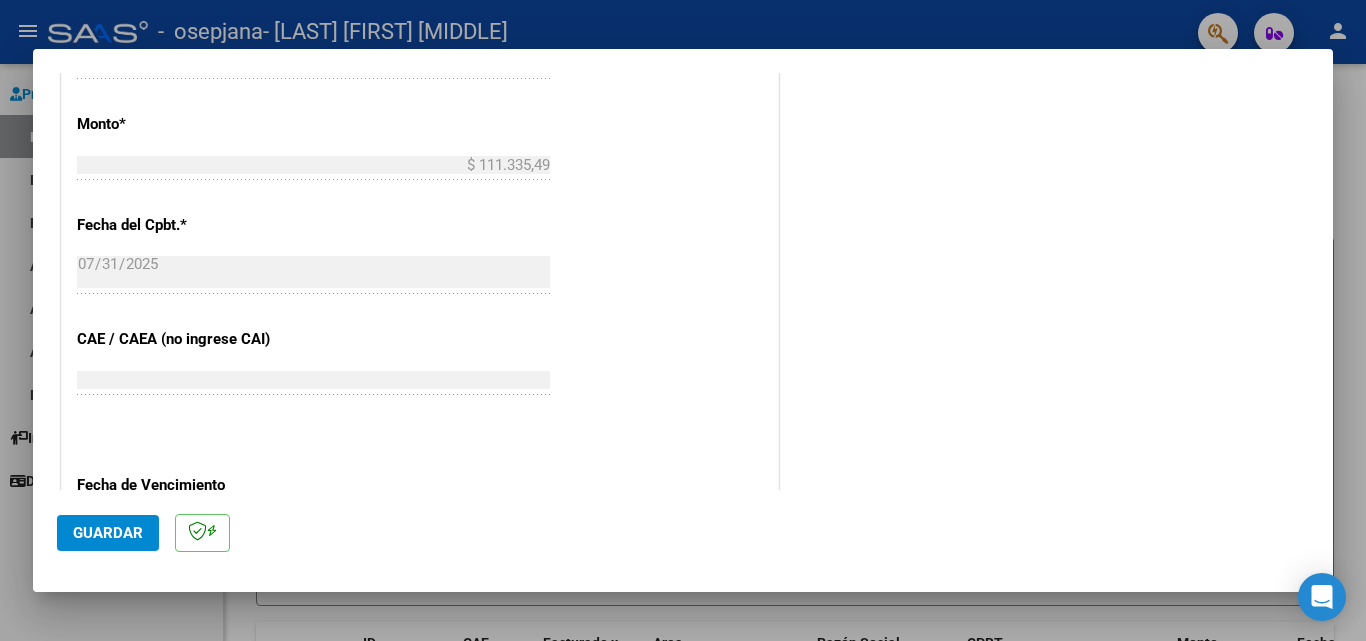 scroll, scrollTop: 1200, scrollLeft: 0, axis: vertical 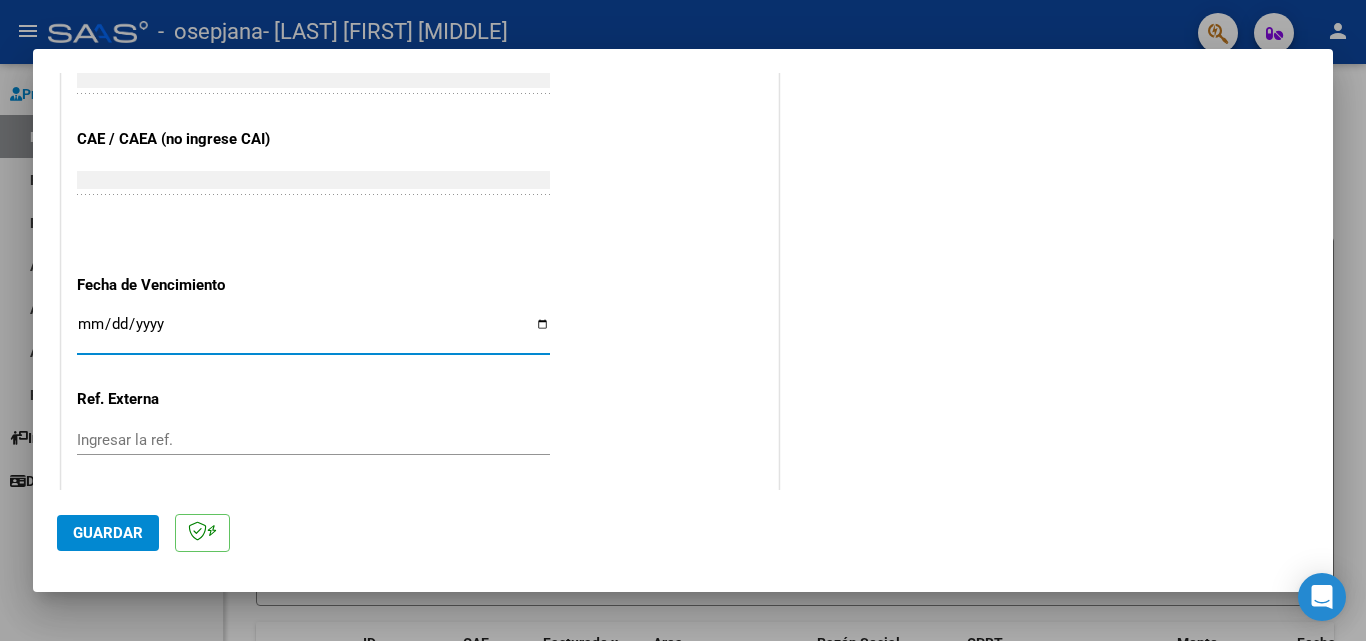 click on "Ingresar la fecha" at bounding box center (313, 332) 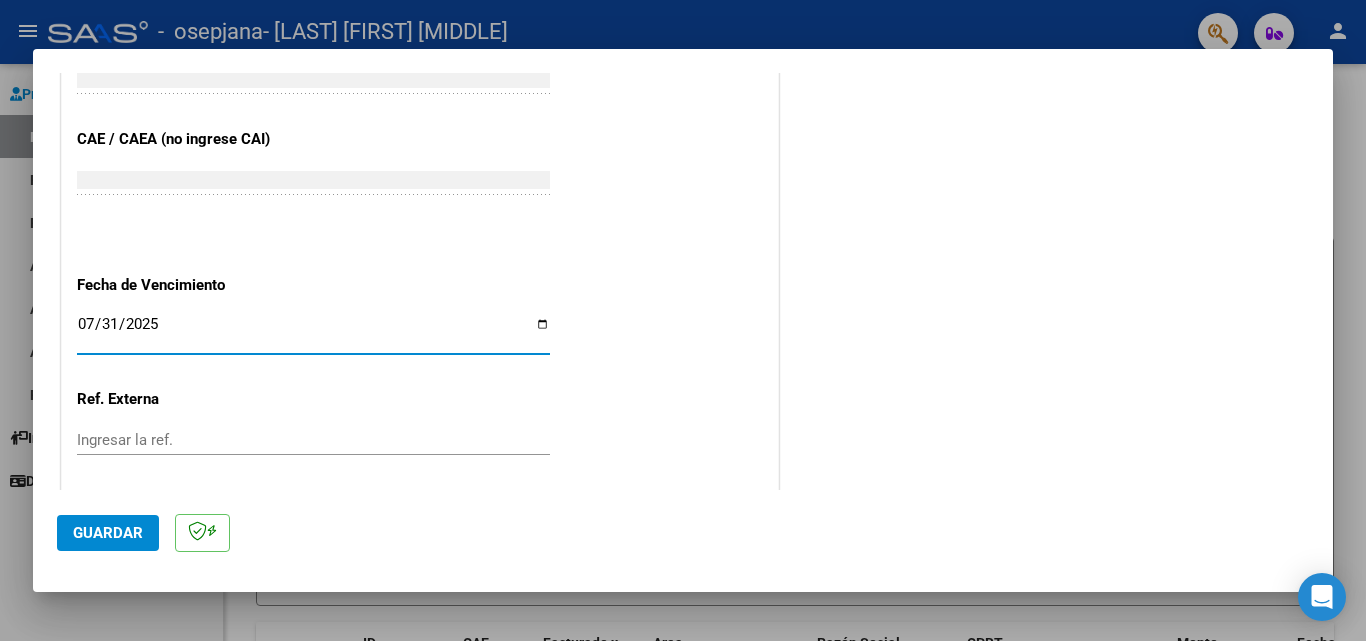 type on "2025-07-31" 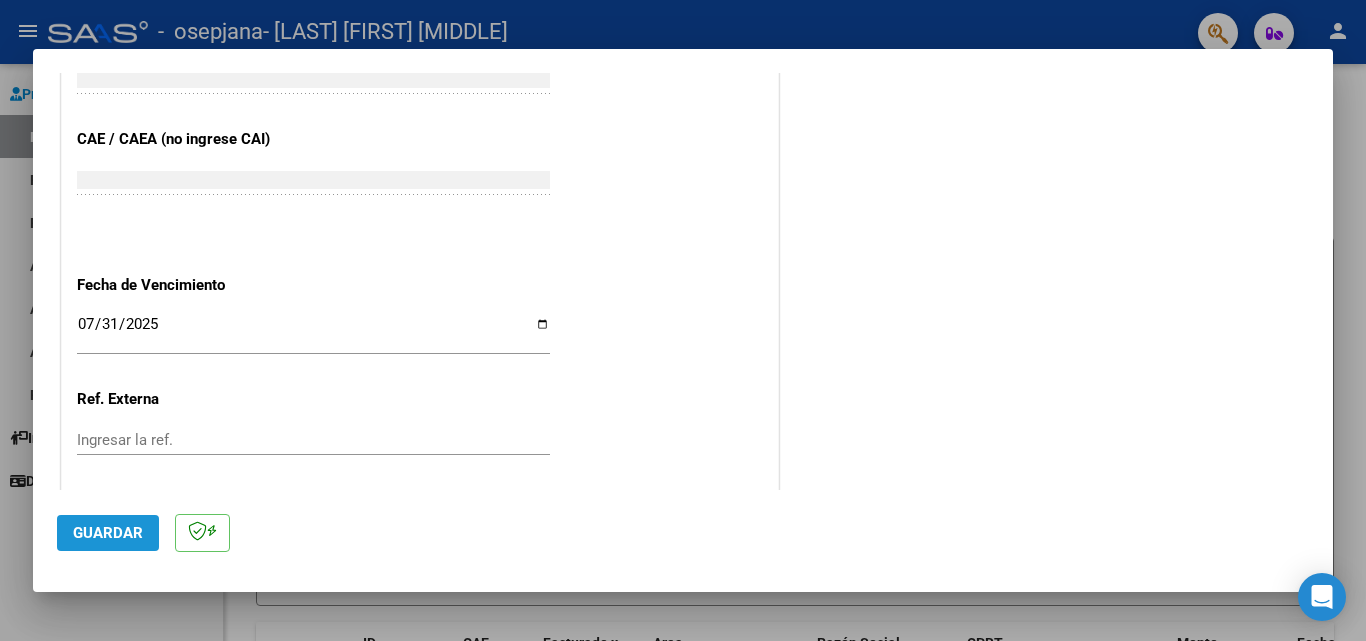 click on "Guardar" 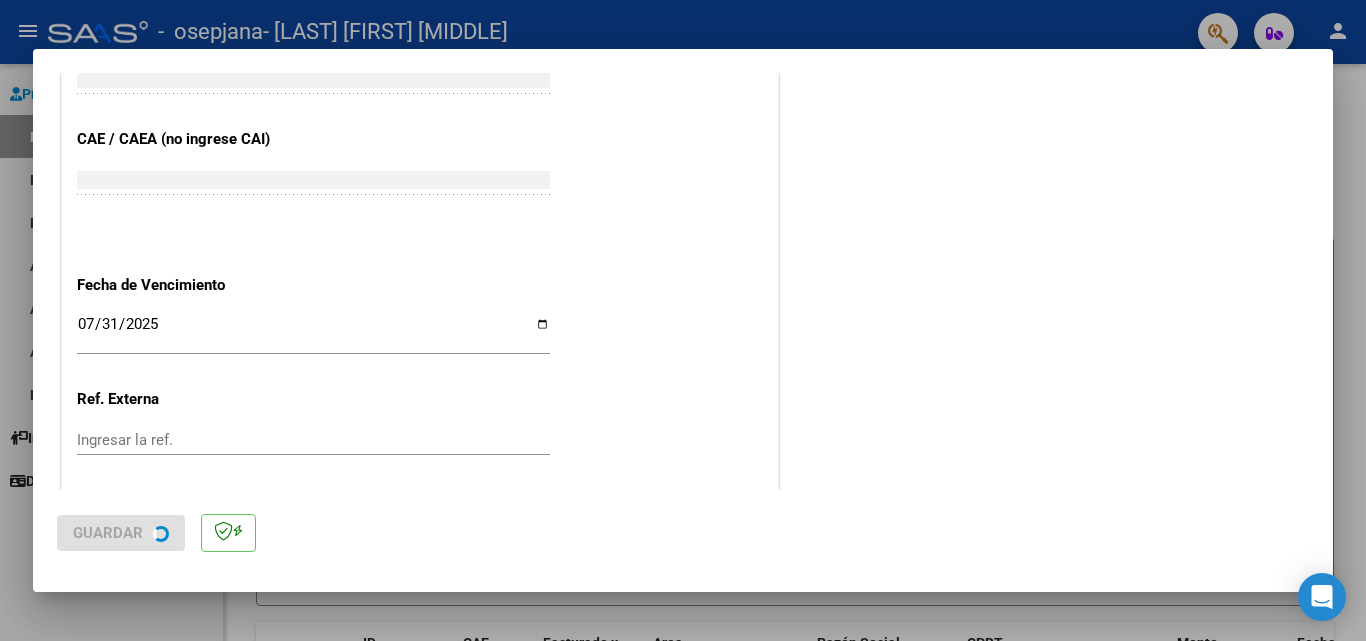 scroll, scrollTop: 0, scrollLeft: 0, axis: both 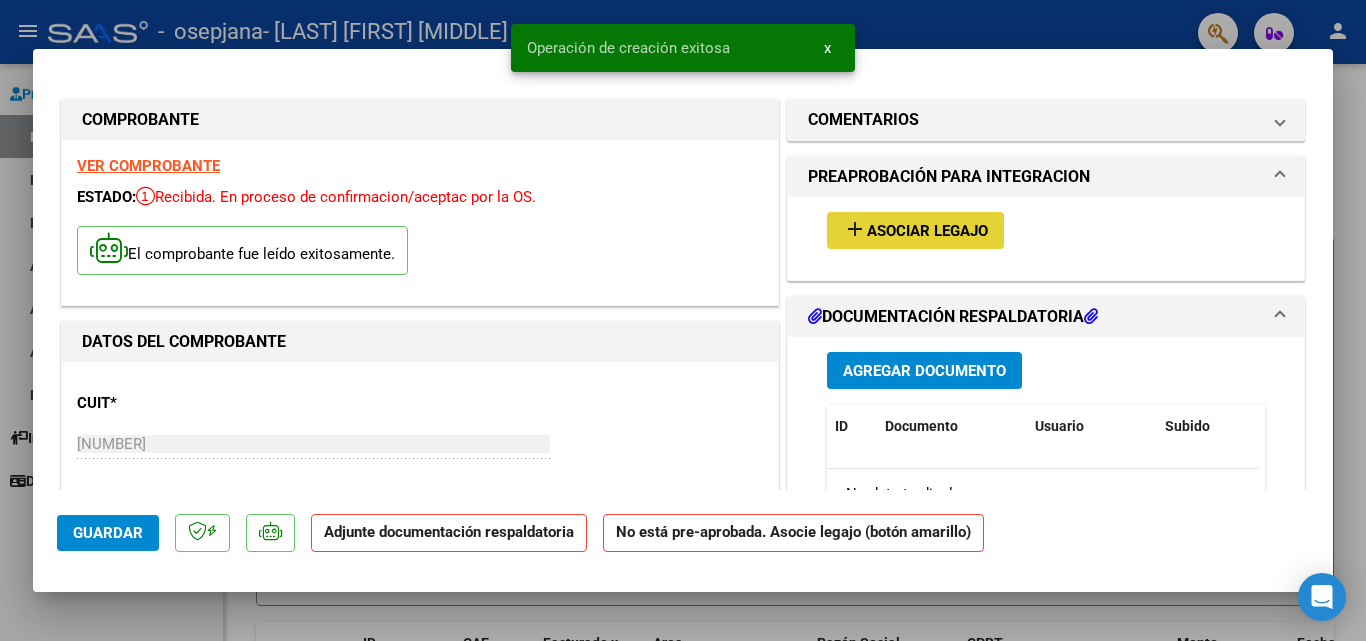 click on "Asociar Legajo" at bounding box center [927, 231] 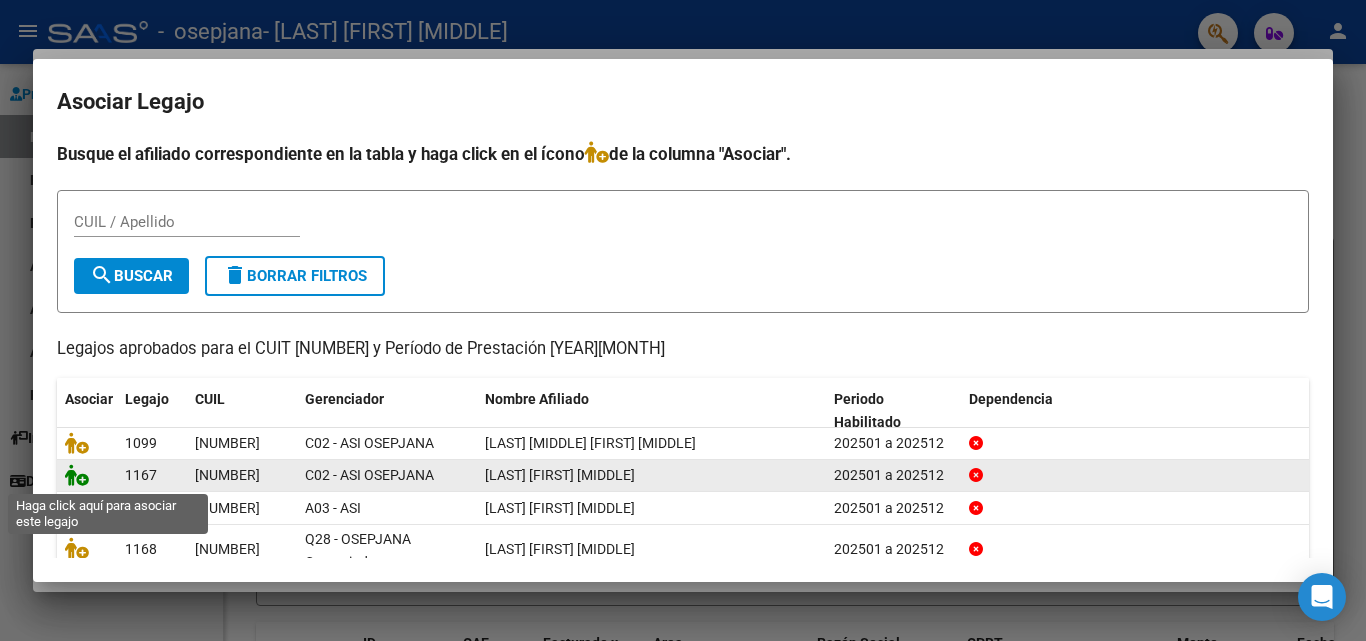 click 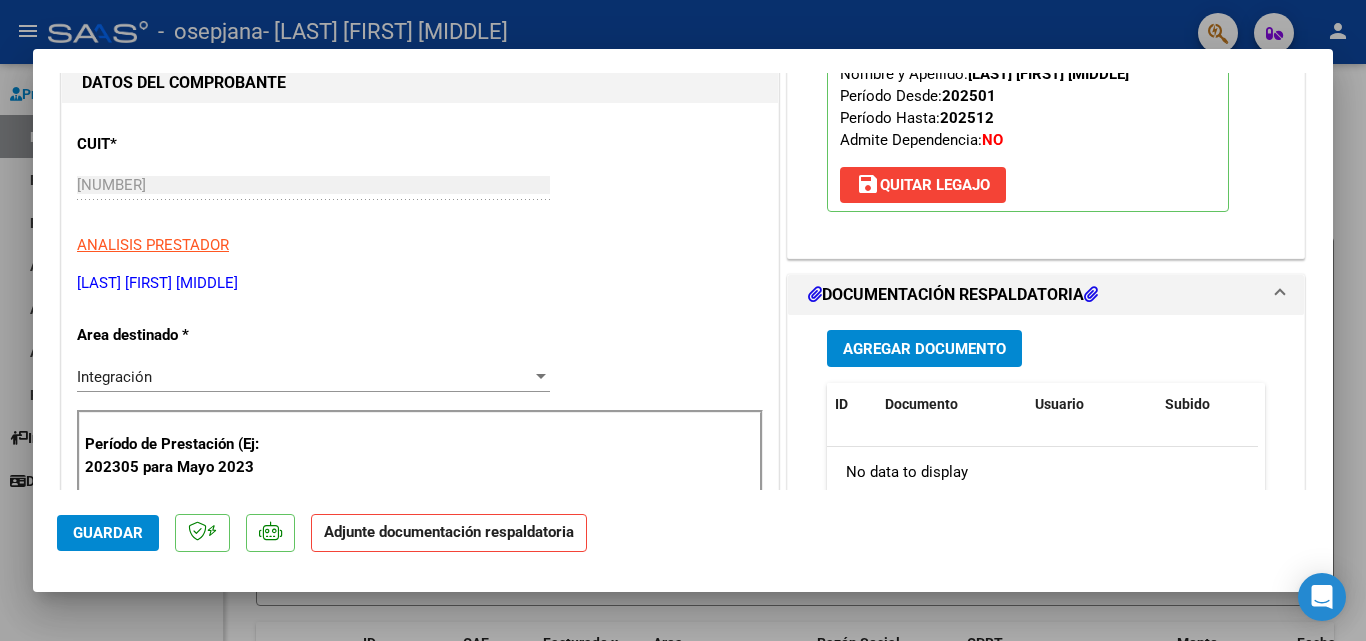 scroll, scrollTop: 400, scrollLeft: 0, axis: vertical 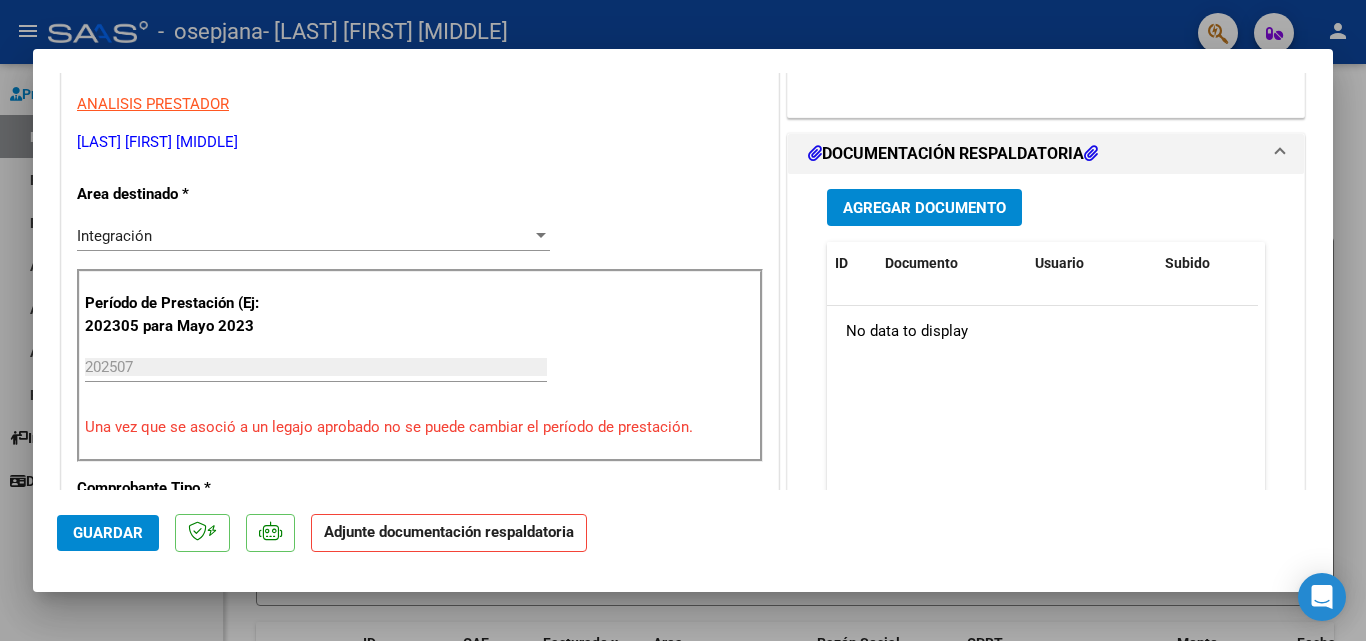 click on "Agregar Documento" at bounding box center [924, 208] 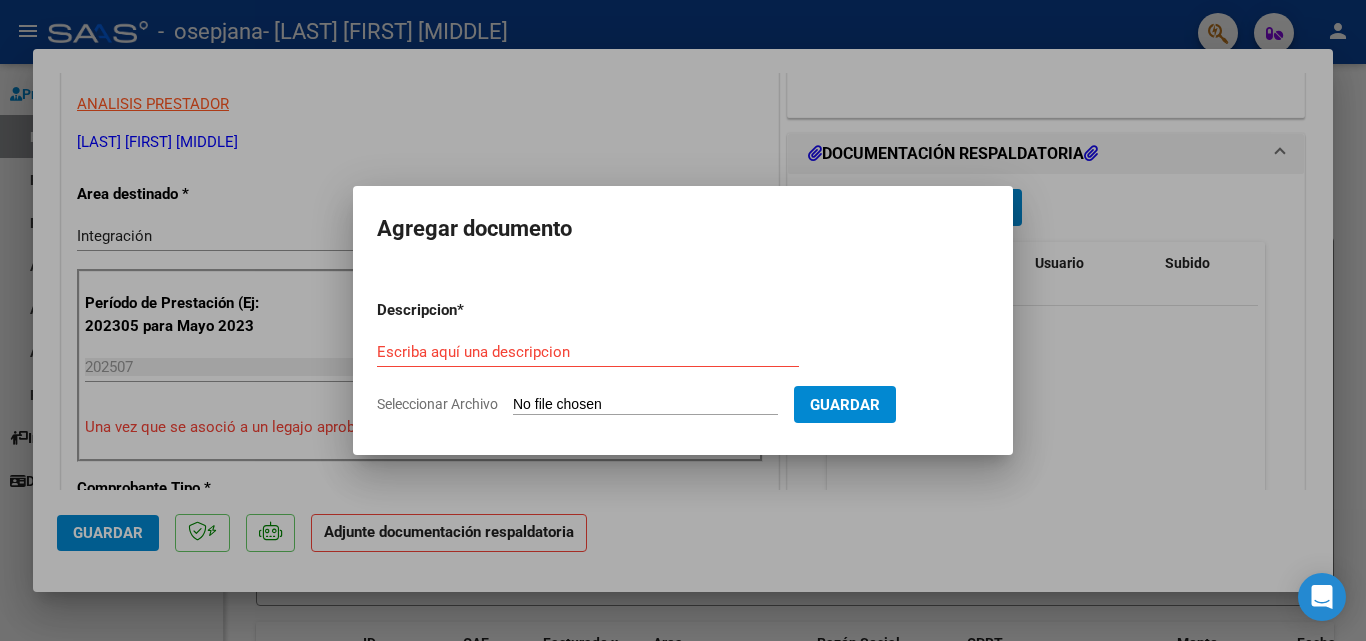 click on "Seleccionar Archivo" at bounding box center (645, 405) 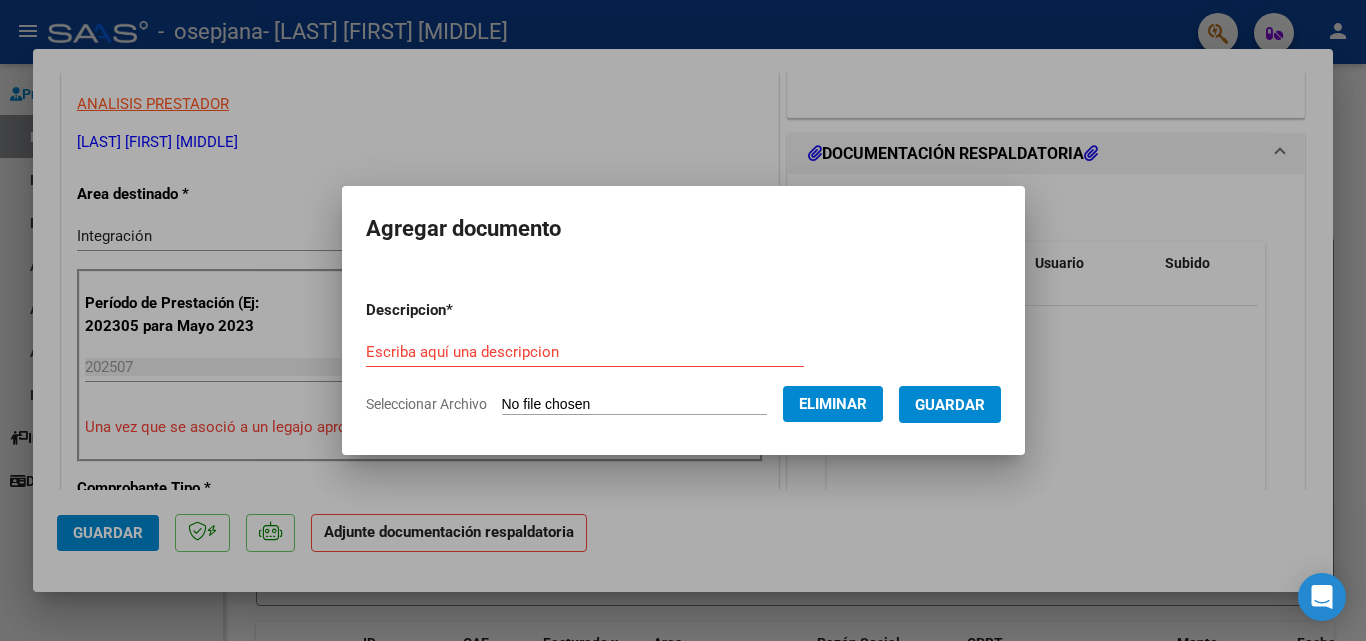 click on "Descripcion  *   Escriba aquí una descripcion  Seleccionar Archivo Eliminar Guardar" at bounding box center (683, 357) 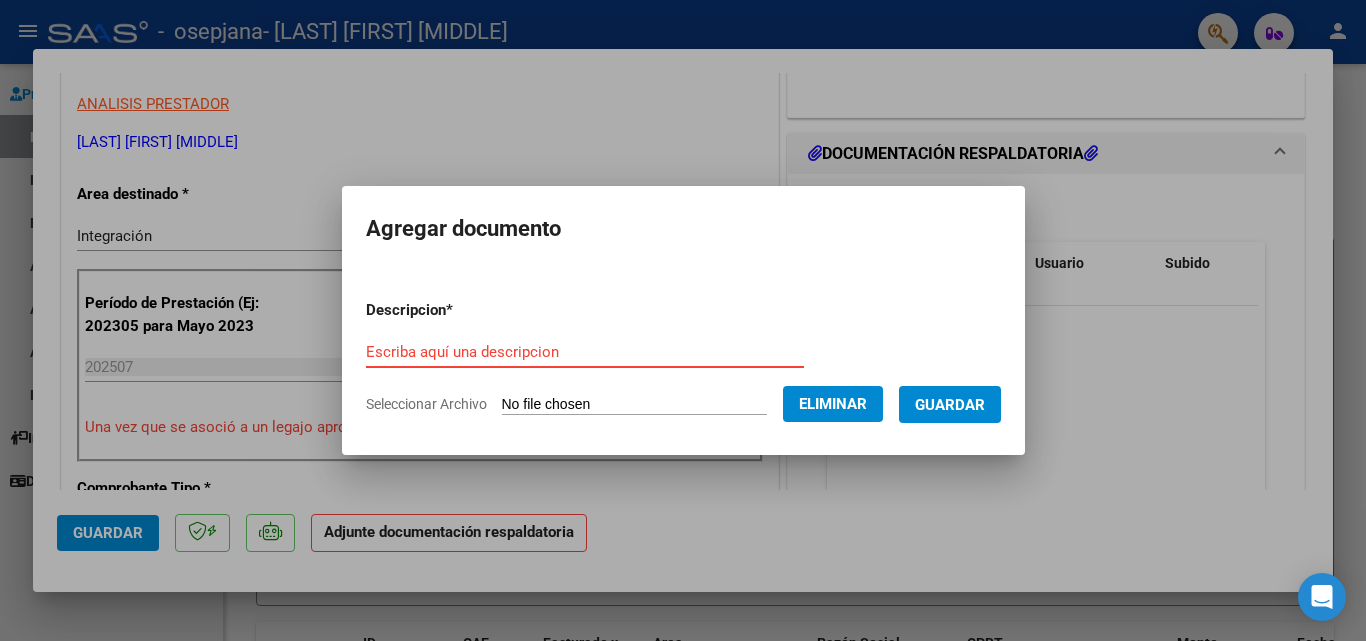 click on "Escriba aquí una descripcion" at bounding box center (585, 352) 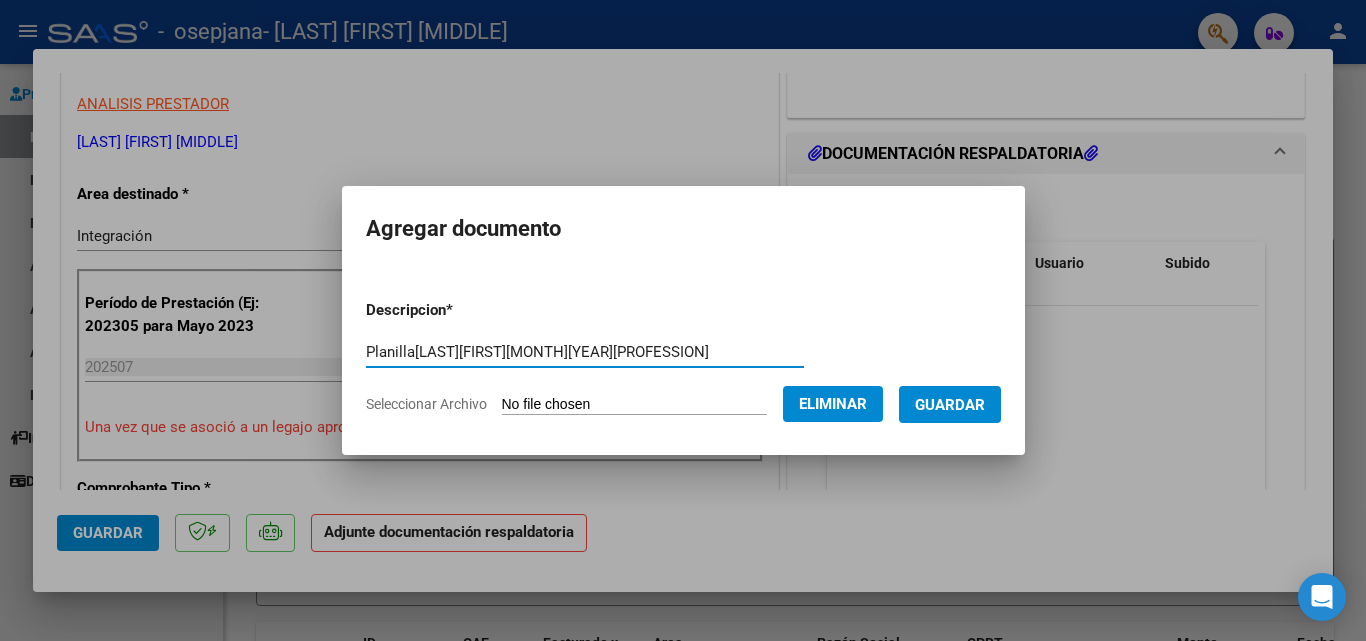type on "Planilla[LAST][FIRST][MONTH][YEAR][PROFESSION]" 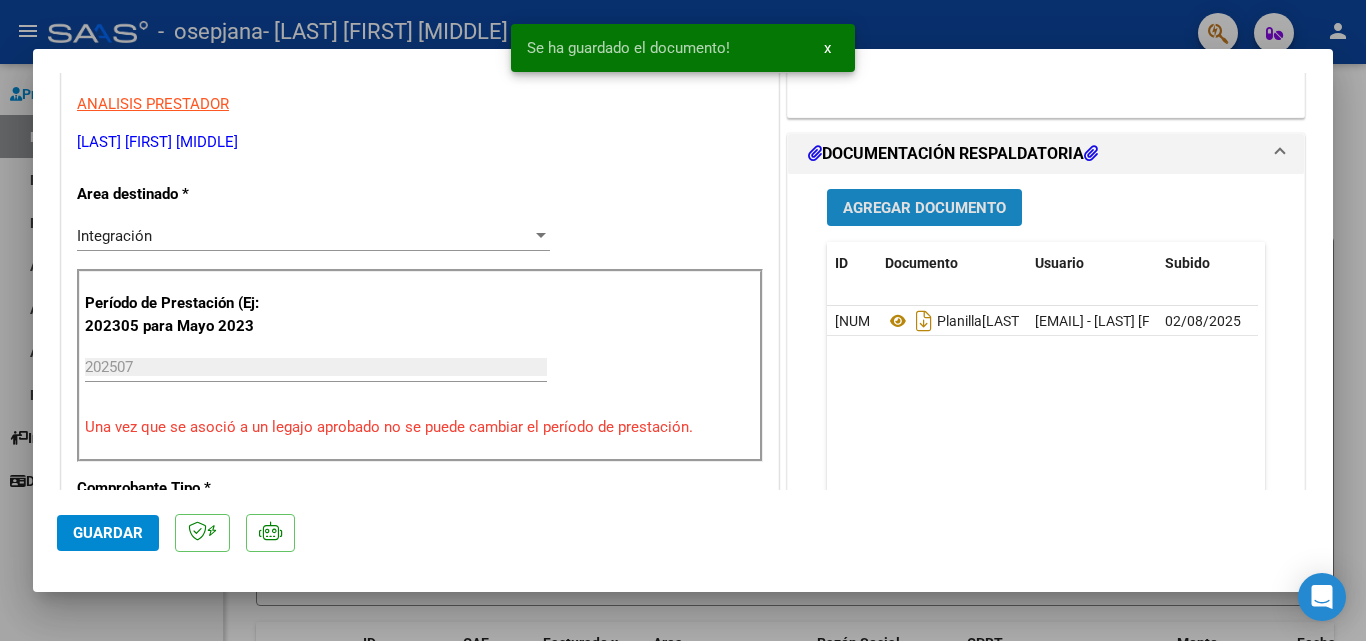 click on "Agregar Documento" at bounding box center (924, 208) 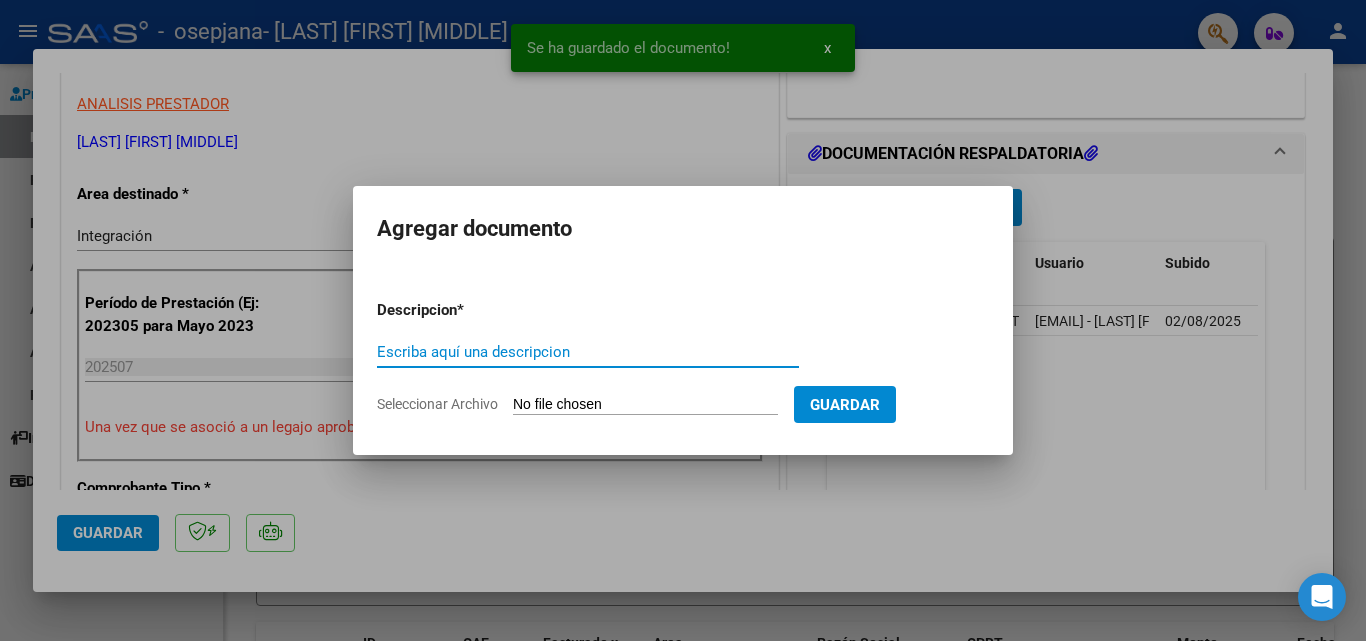 click on "Seleccionar Archivo" at bounding box center [645, 405] 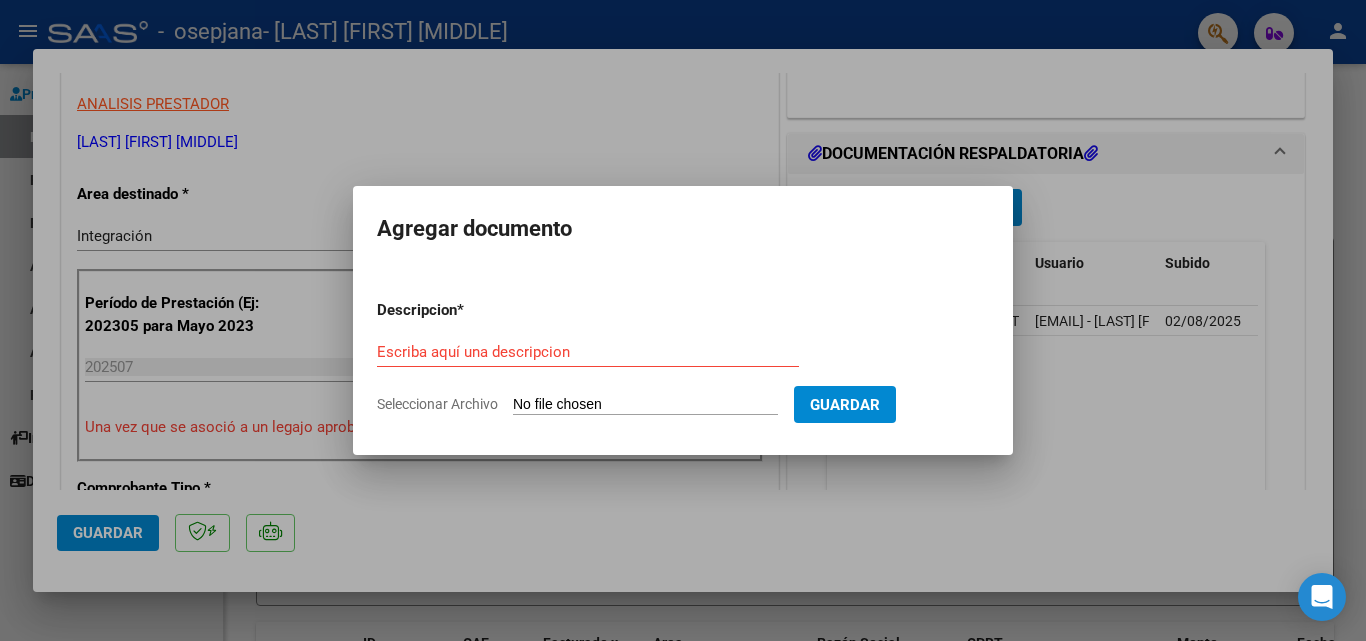 type on "C:\fakepath\OP[NUMBER][LAST][FIRST].pdf" 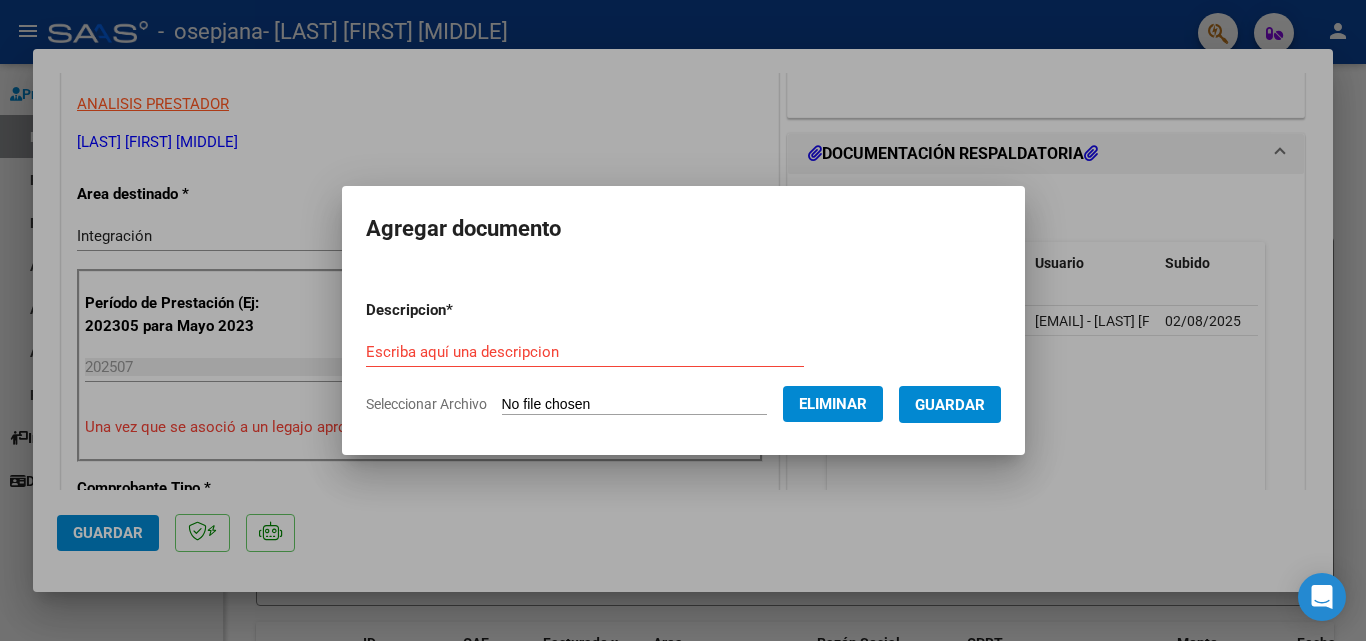 click on "Escriba aquí una descripcion" at bounding box center [585, 352] 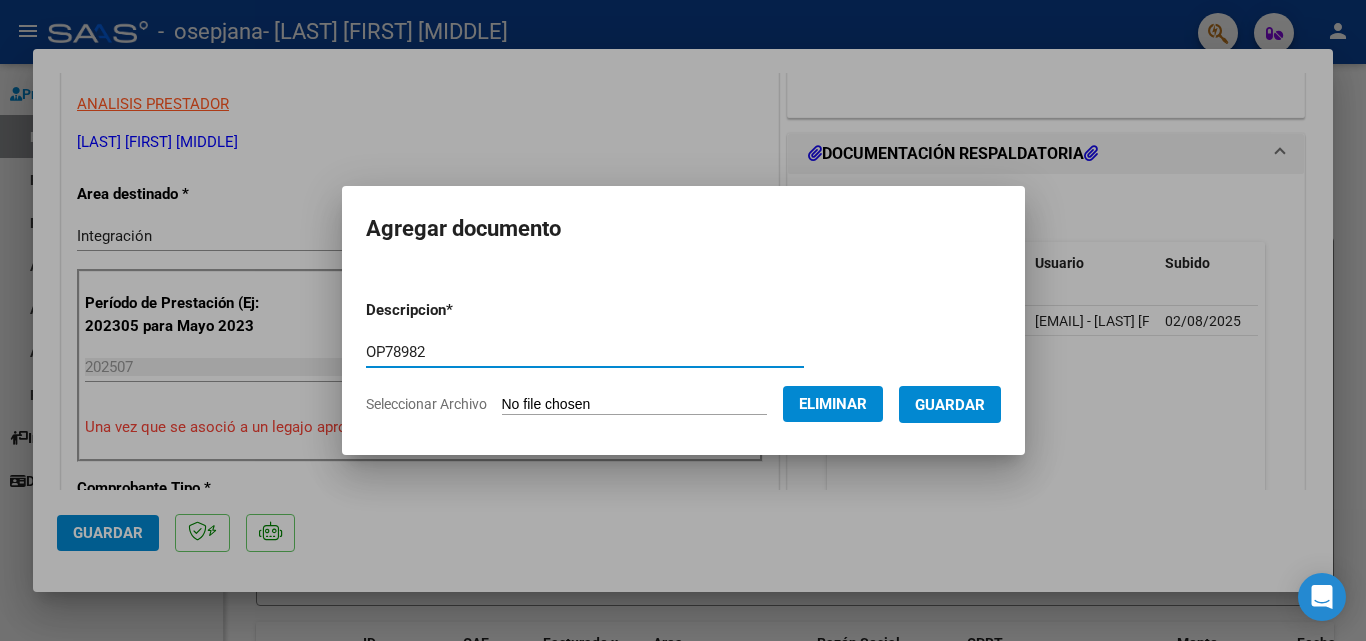 type on "OP78982" 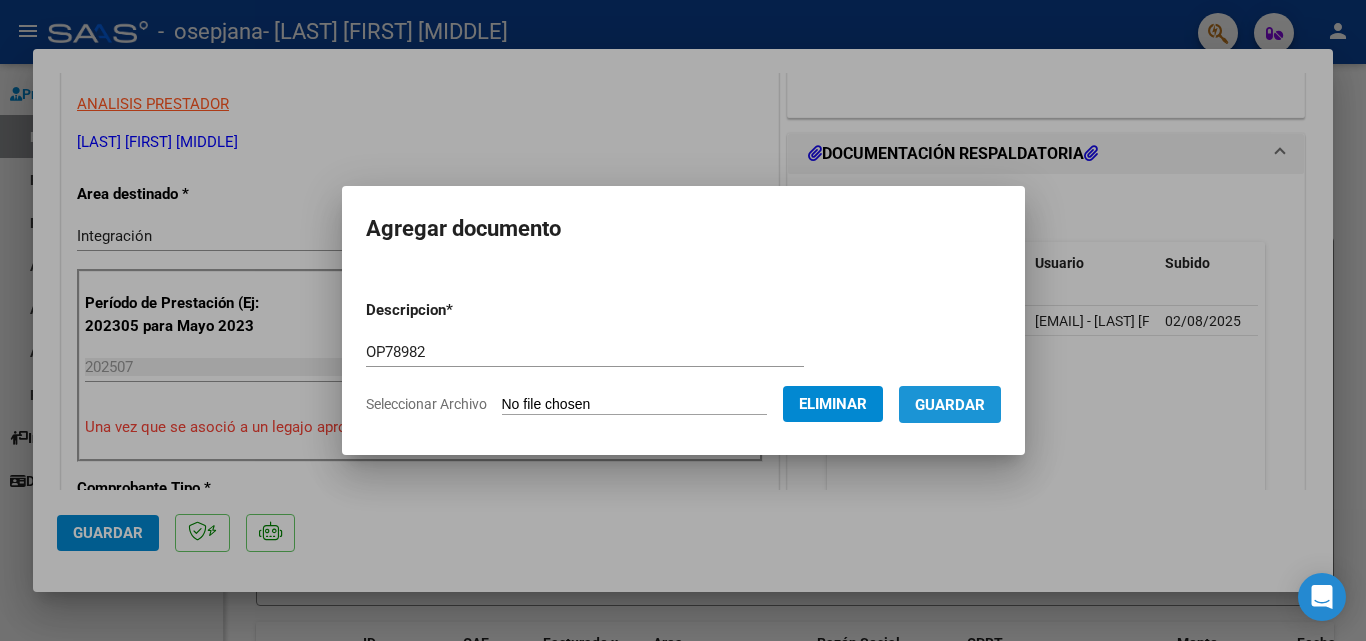 click on "Guardar" at bounding box center [950, 405] 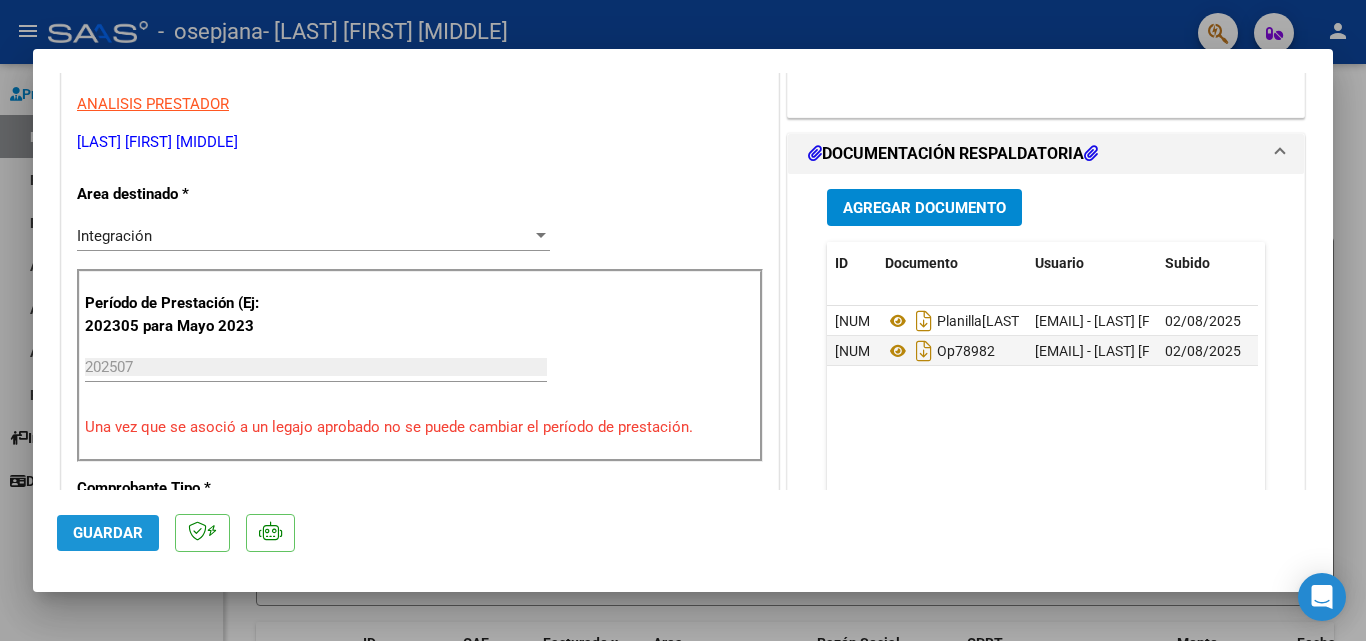 click on "Guardar" 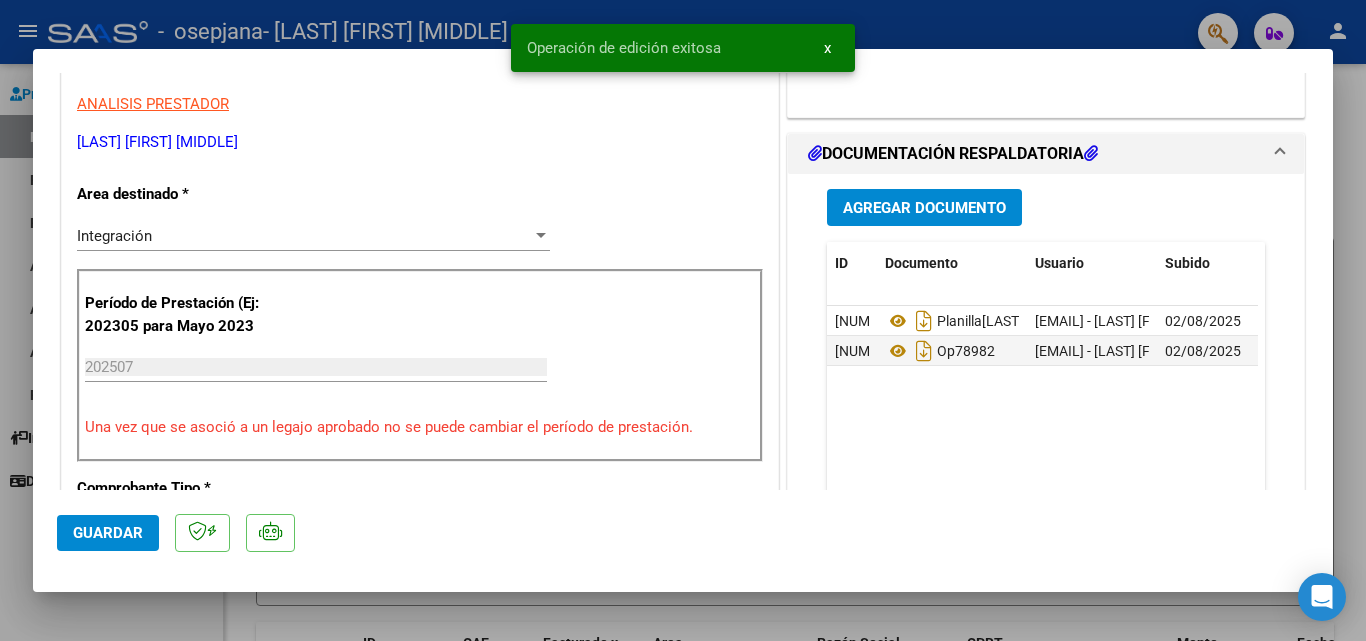 click at bounding box center (683, 320) 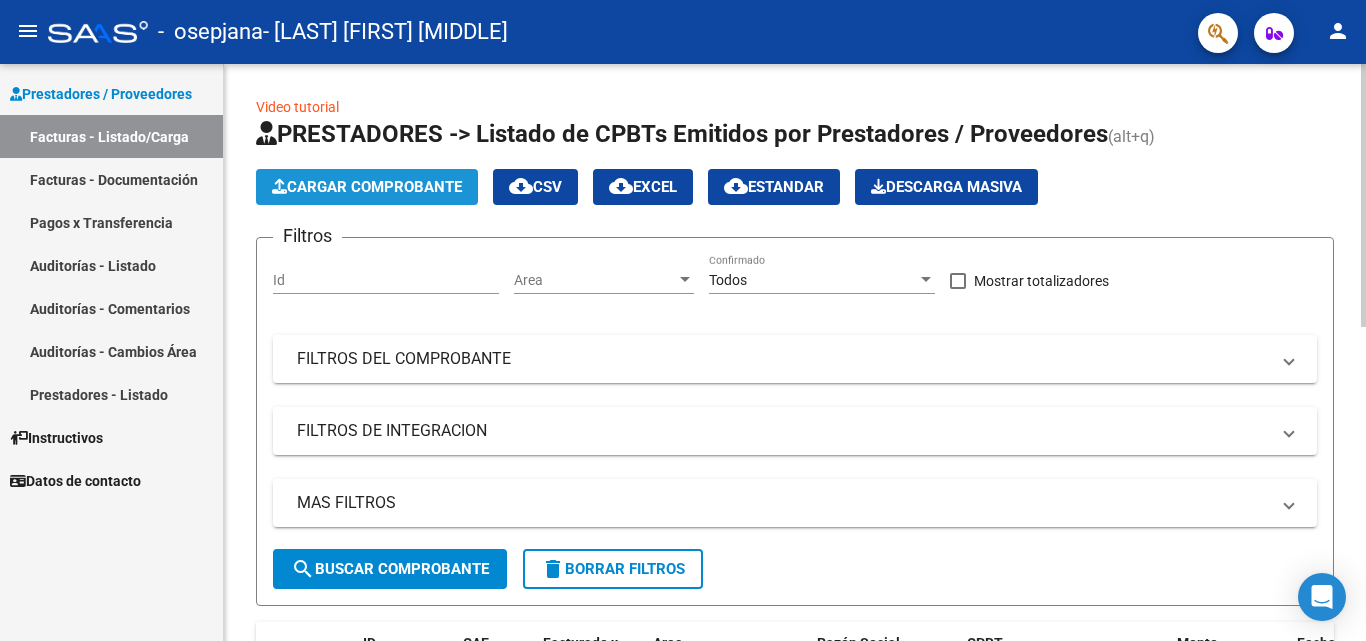 click on "Cargar Comprobante" 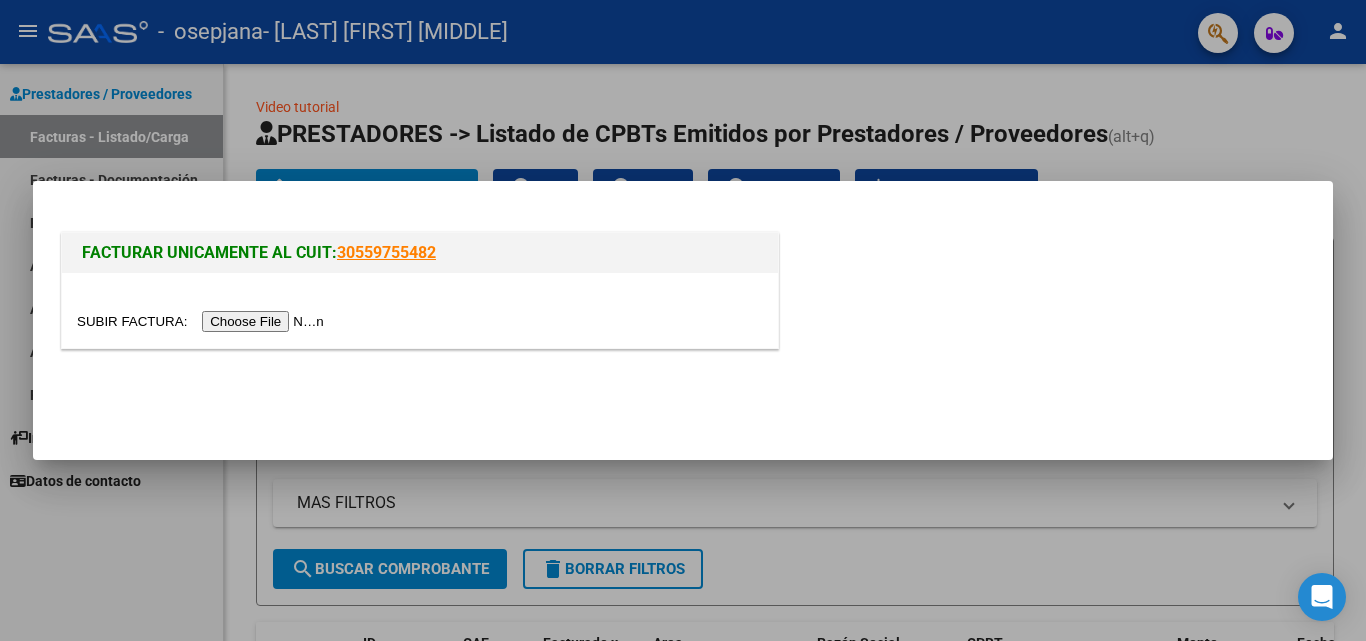 click at bounding box center (203, 321) 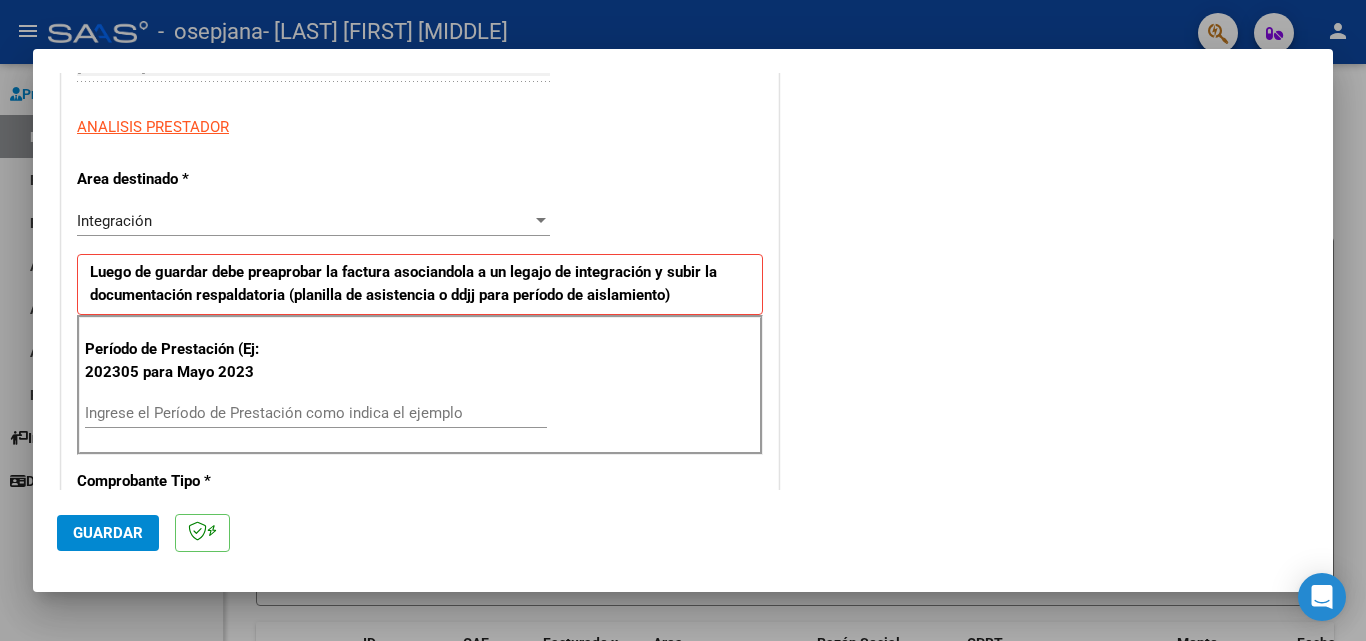scroll, scrollTop: 400, scrollLeft: 0, axis: vertical 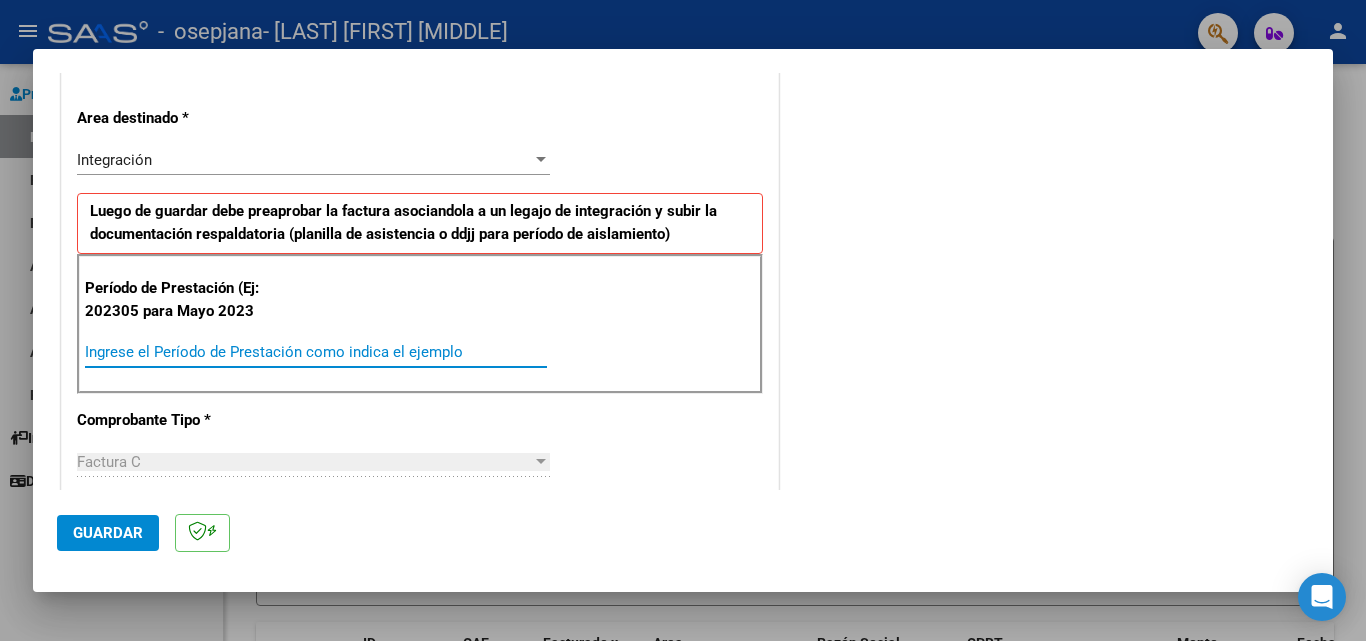 click on "Ingrese el Período de Prestación como indica el ejemplo" at bounding box center (316, 352) 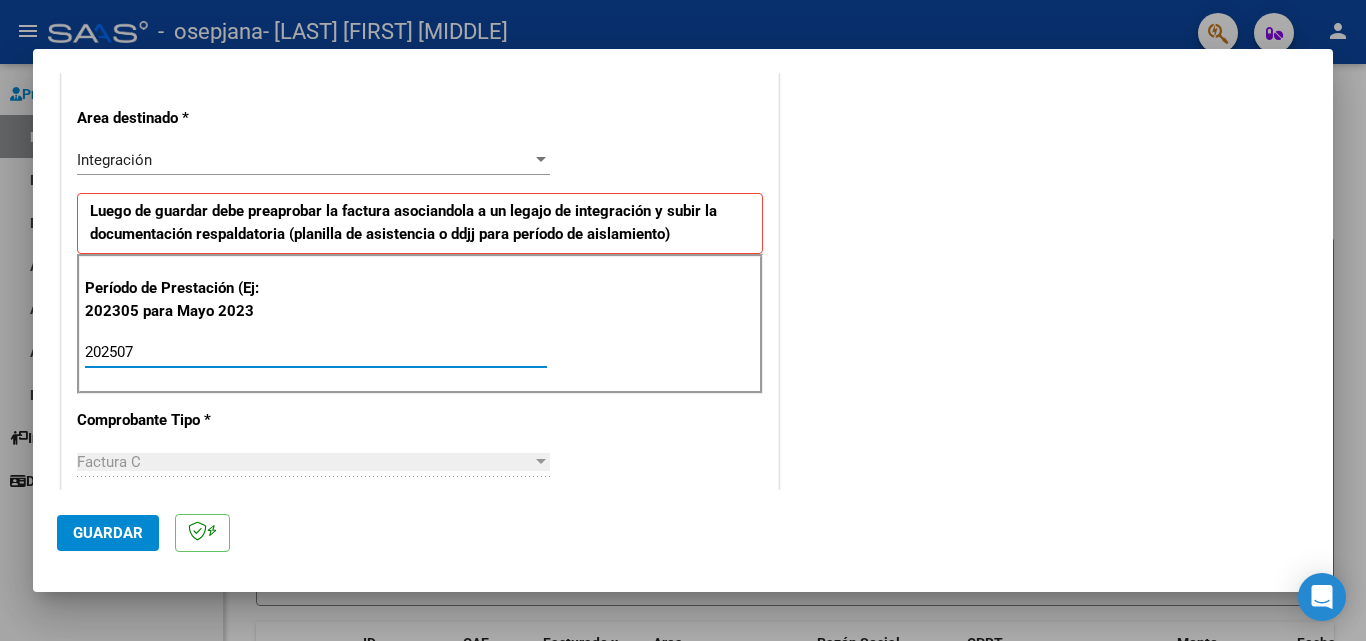 type on "202507" 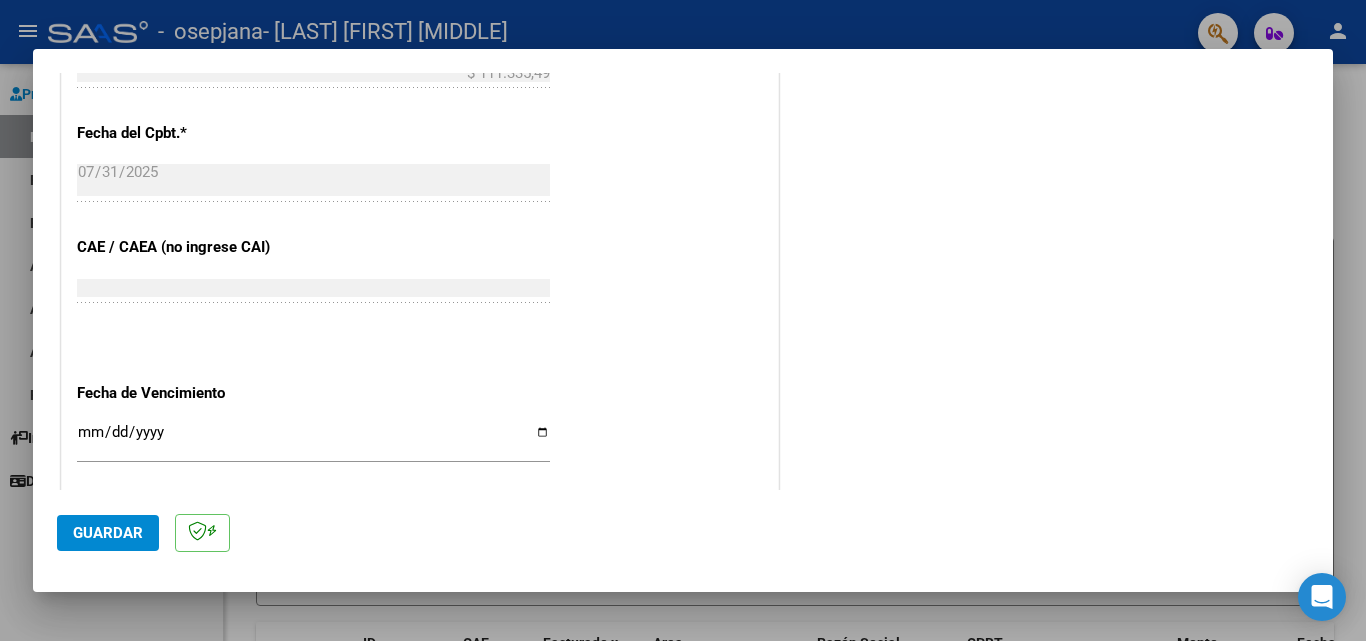 scroll, scrollTop: 1100, scrollLeft: 0, axis: vertical 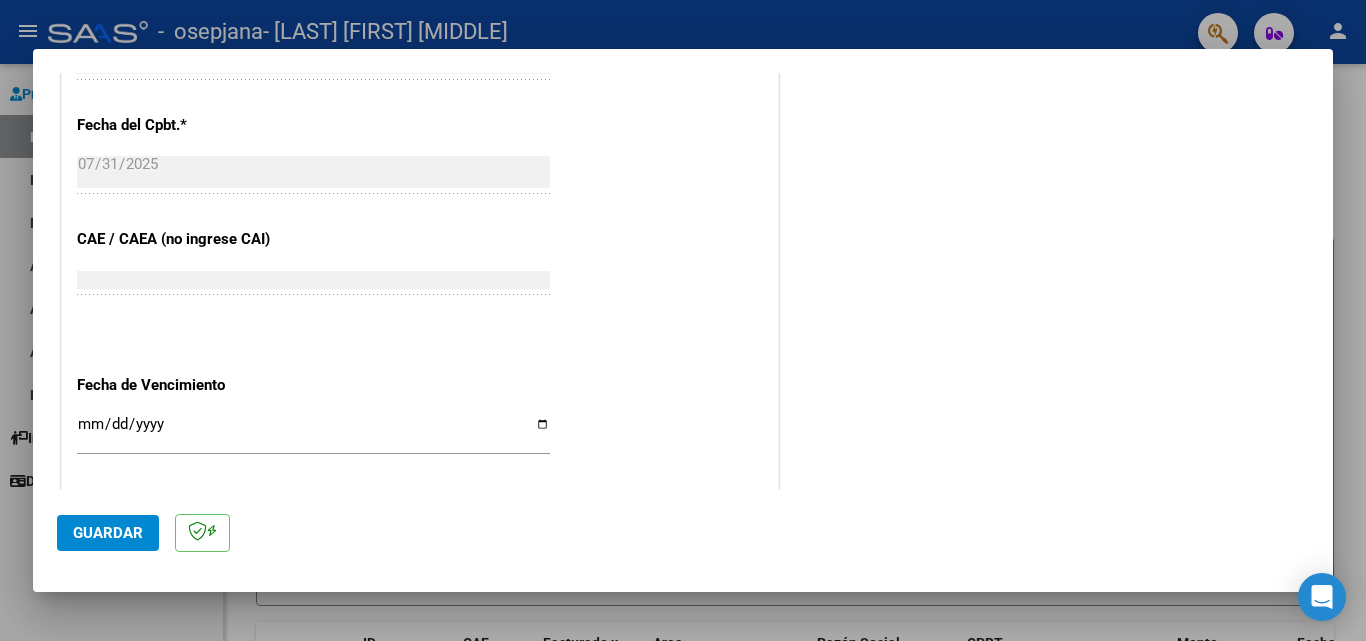 click on "Ingresar la fecha" at bounding box center [313, 432] 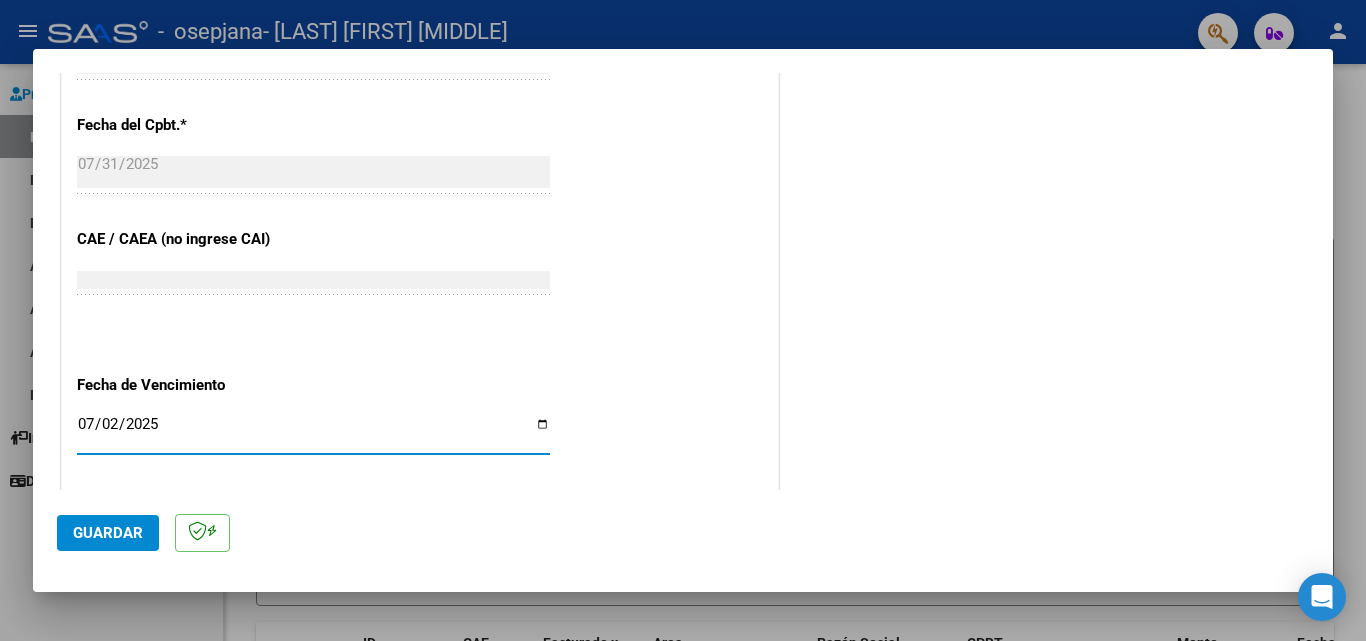 type on "2025-07-31" 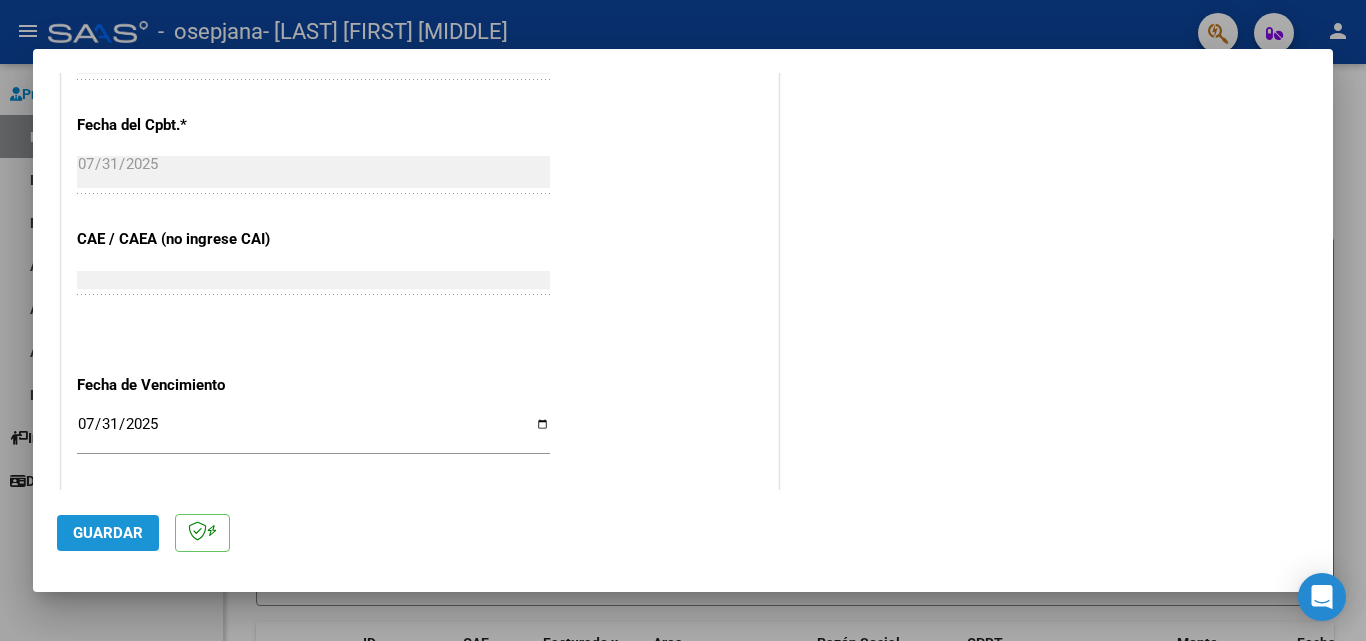 click on "Guardar" 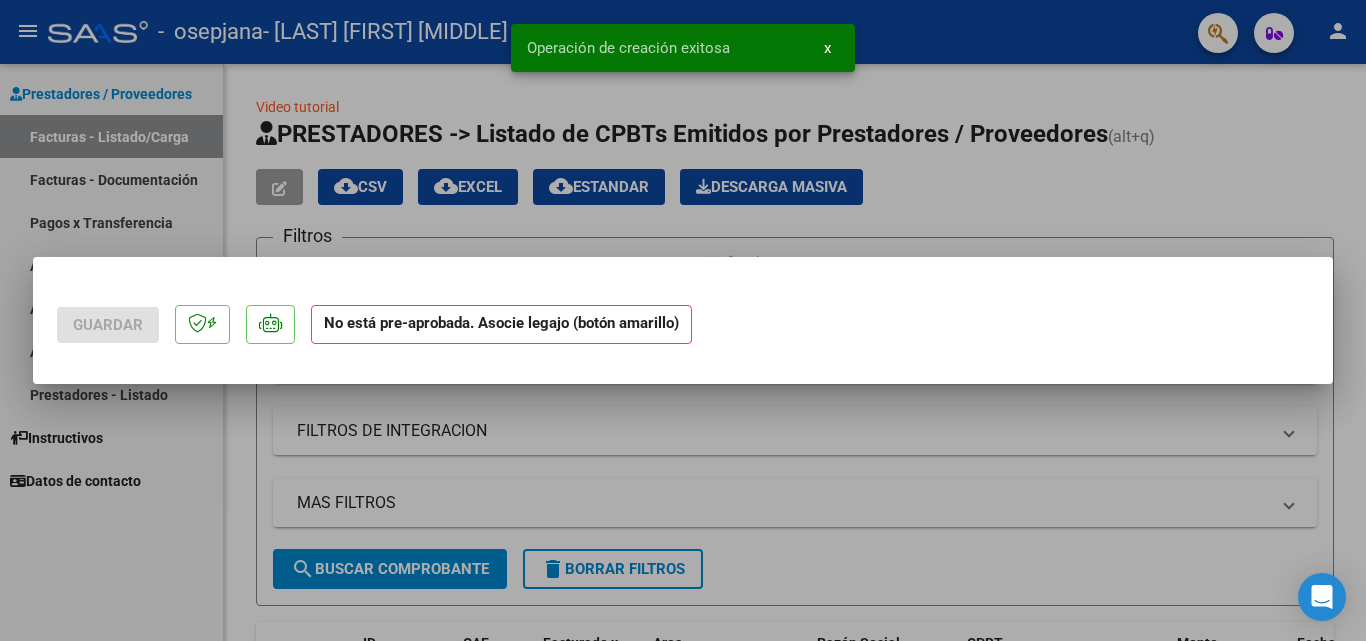 scroll, scrollTop: 0, scrollLeft: 0, axis: both 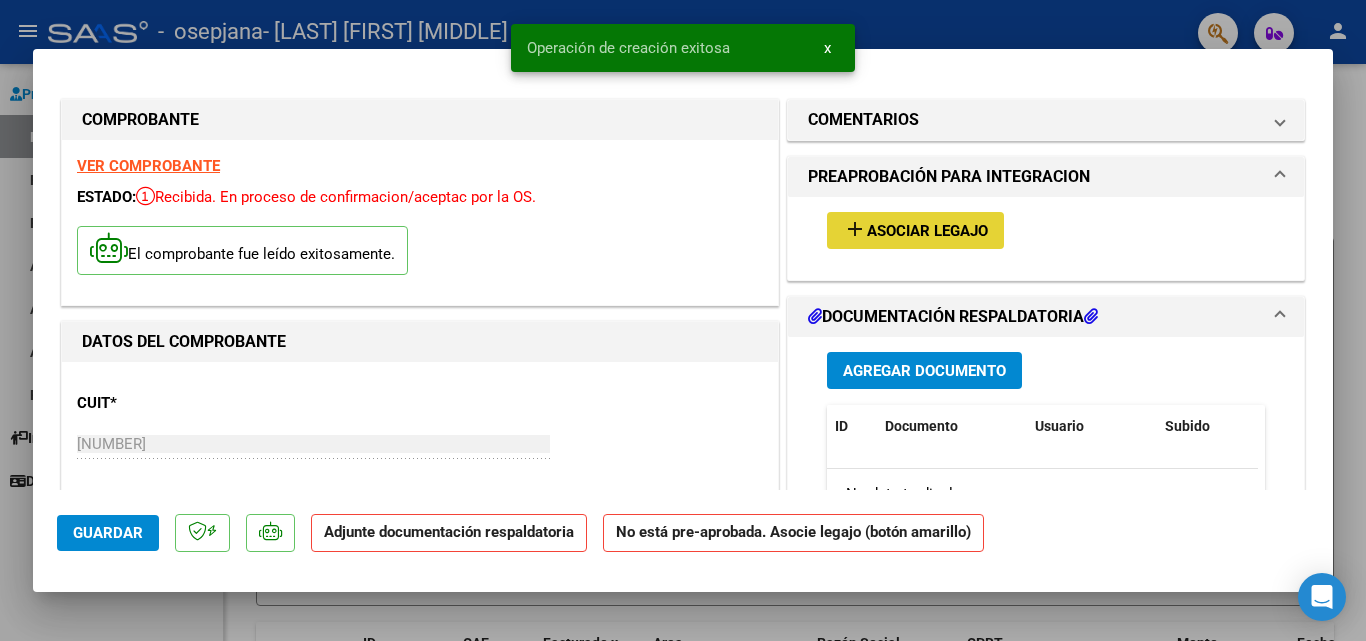 click on "Asociar Legajo" at bounding box center [927, 231] 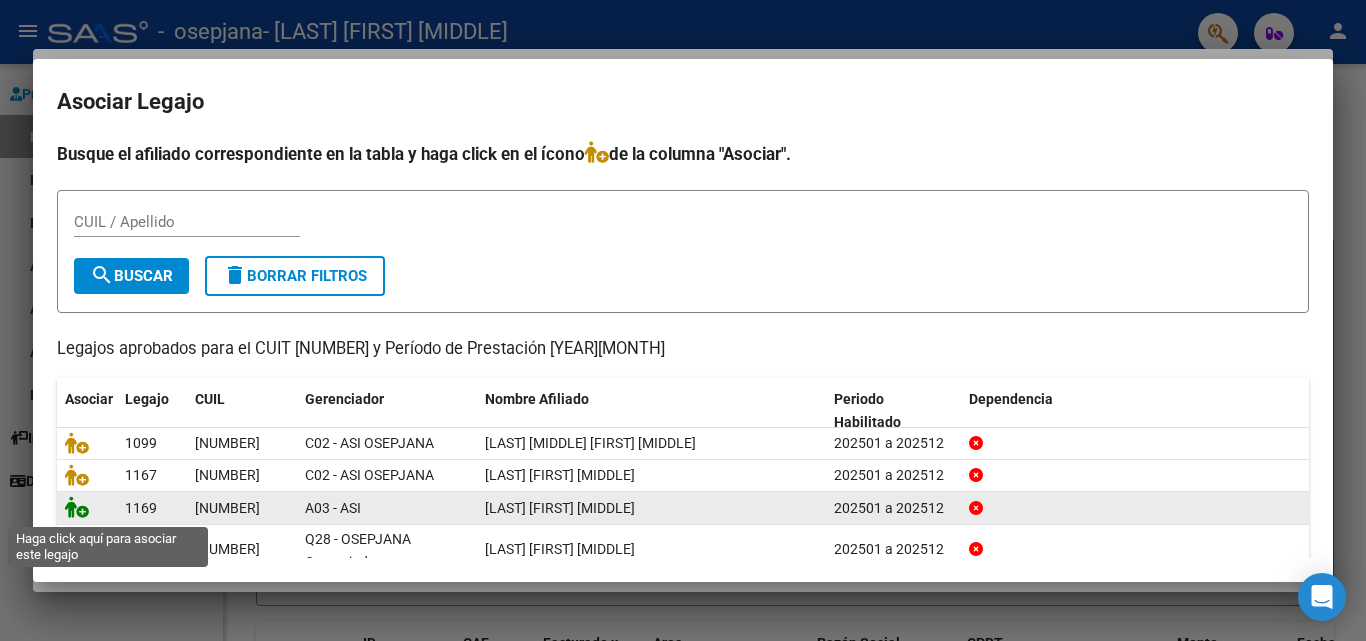 click 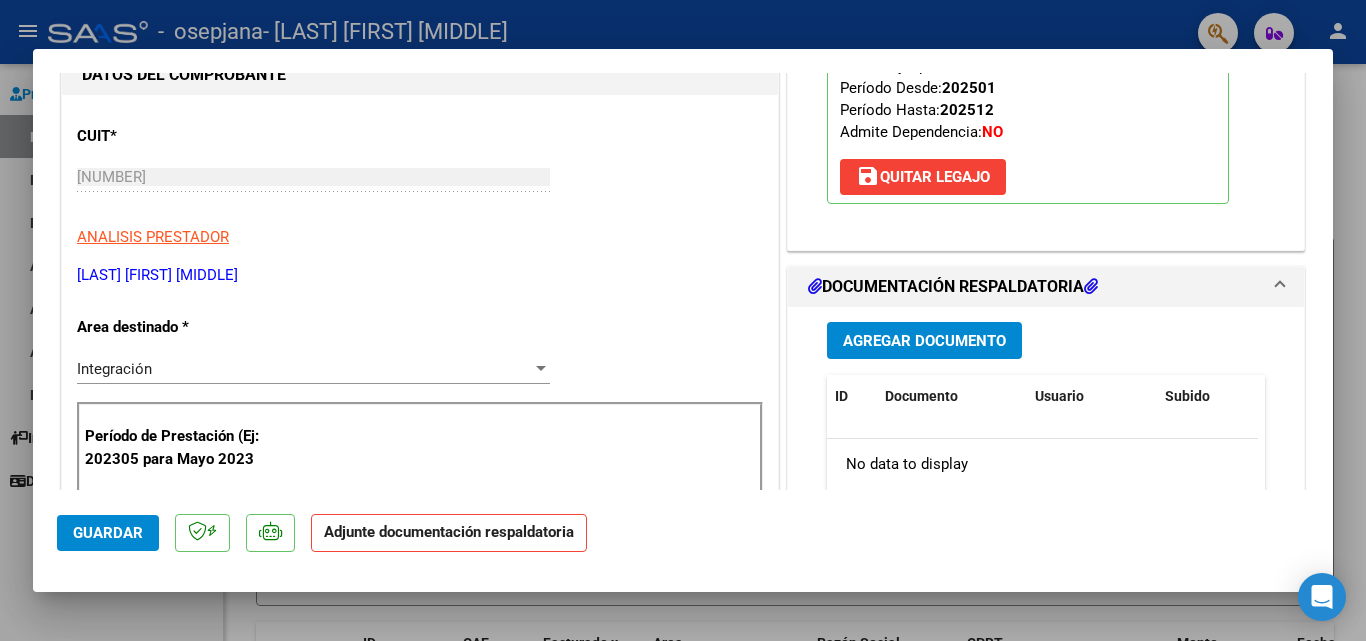 scroll, scrollTop: 300, scrollLeft: 0, axis: vertical 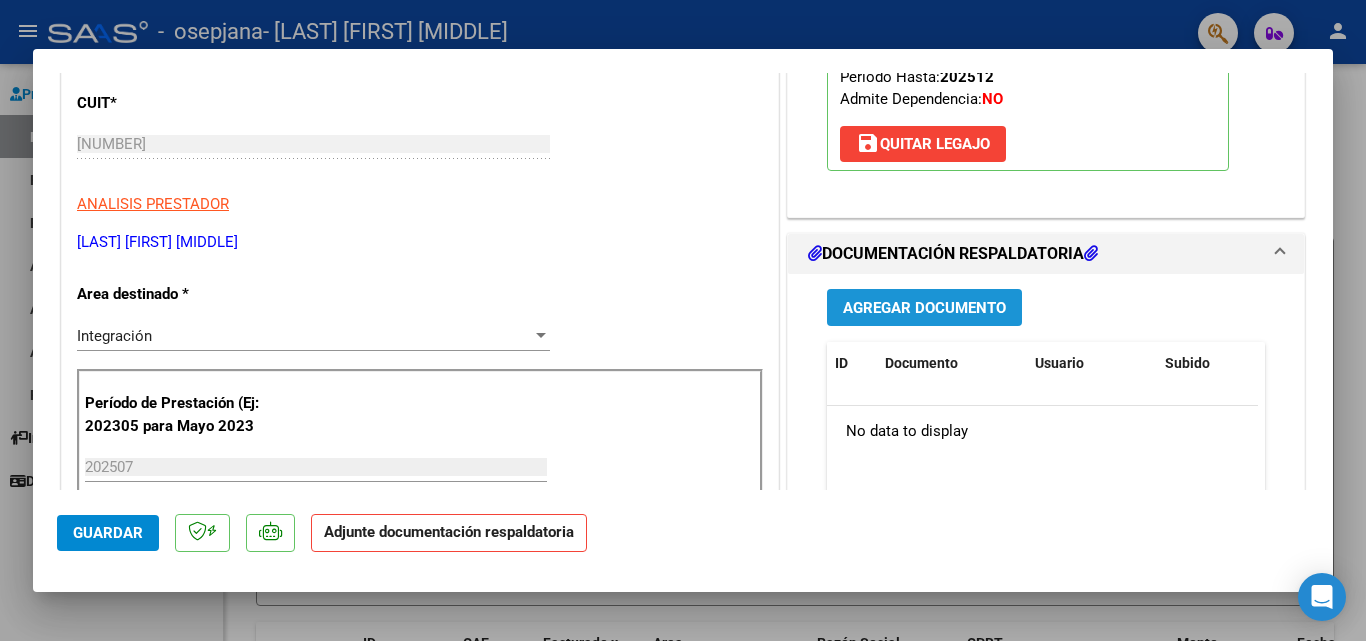 click on "Agregar Documento" at bounding box center [924, 308] 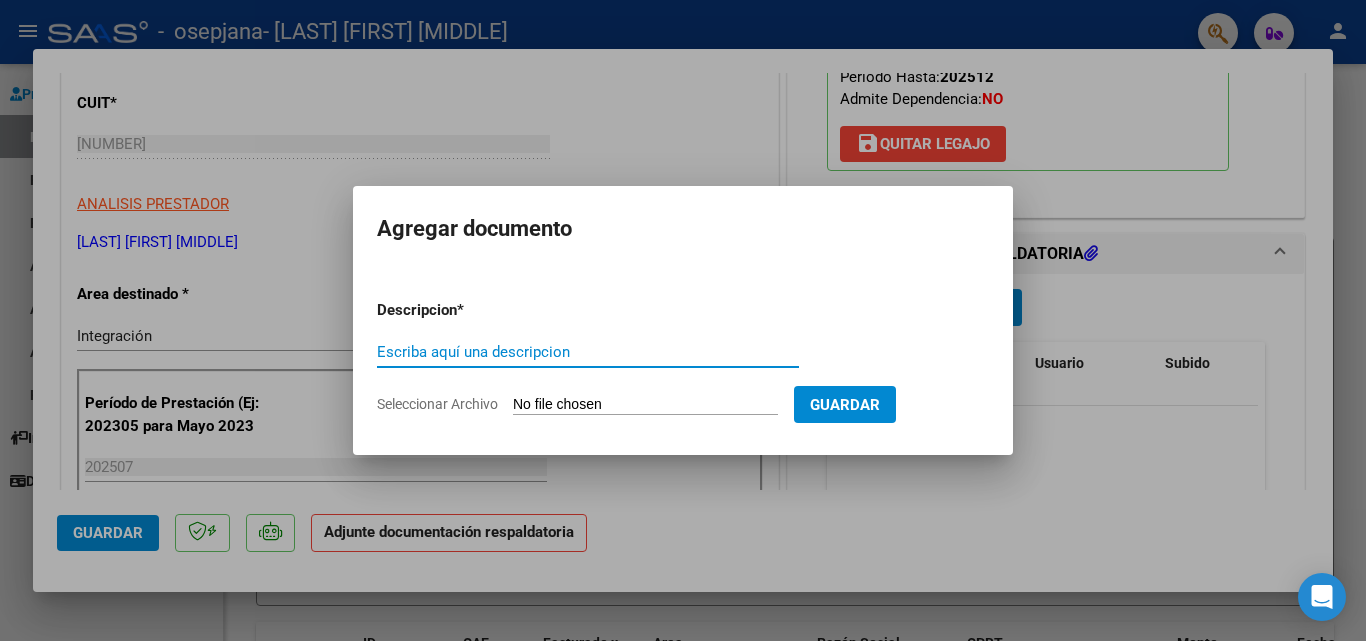 click on "Seleccionar Archivo" at bounding box center [645, 405] 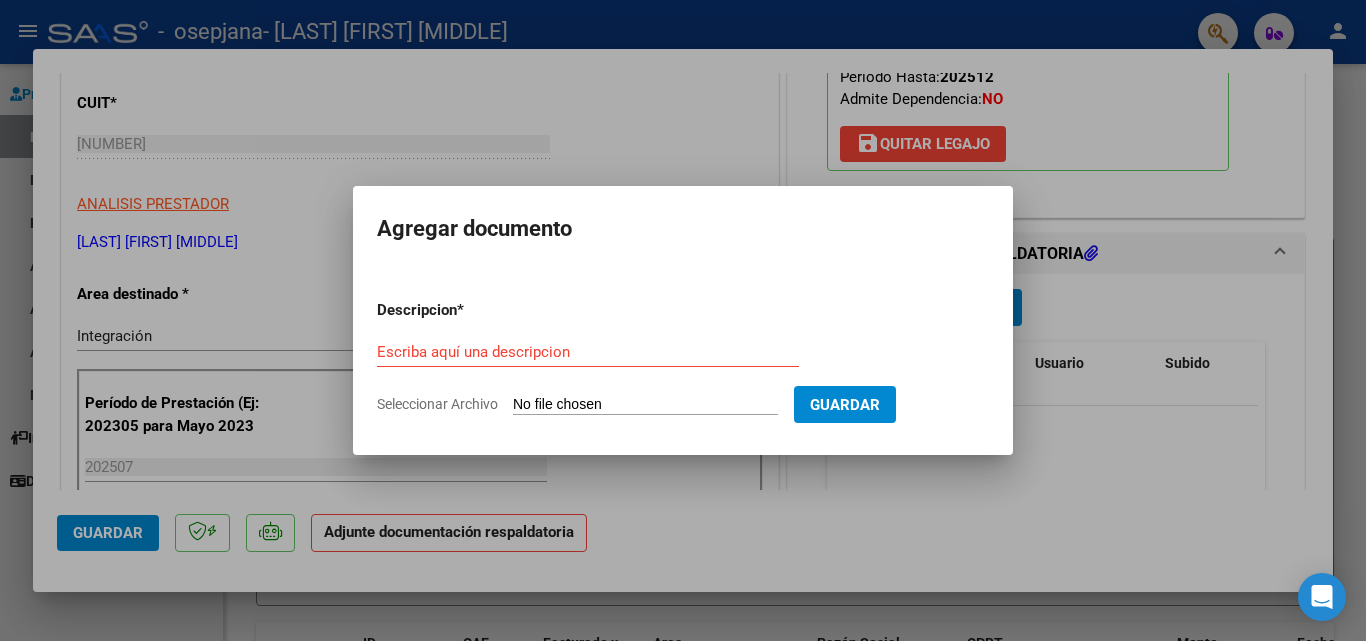 type on "C:\fakepath\Planilla[FIRST][LAST][MONTH][PROFESSION].pdf" 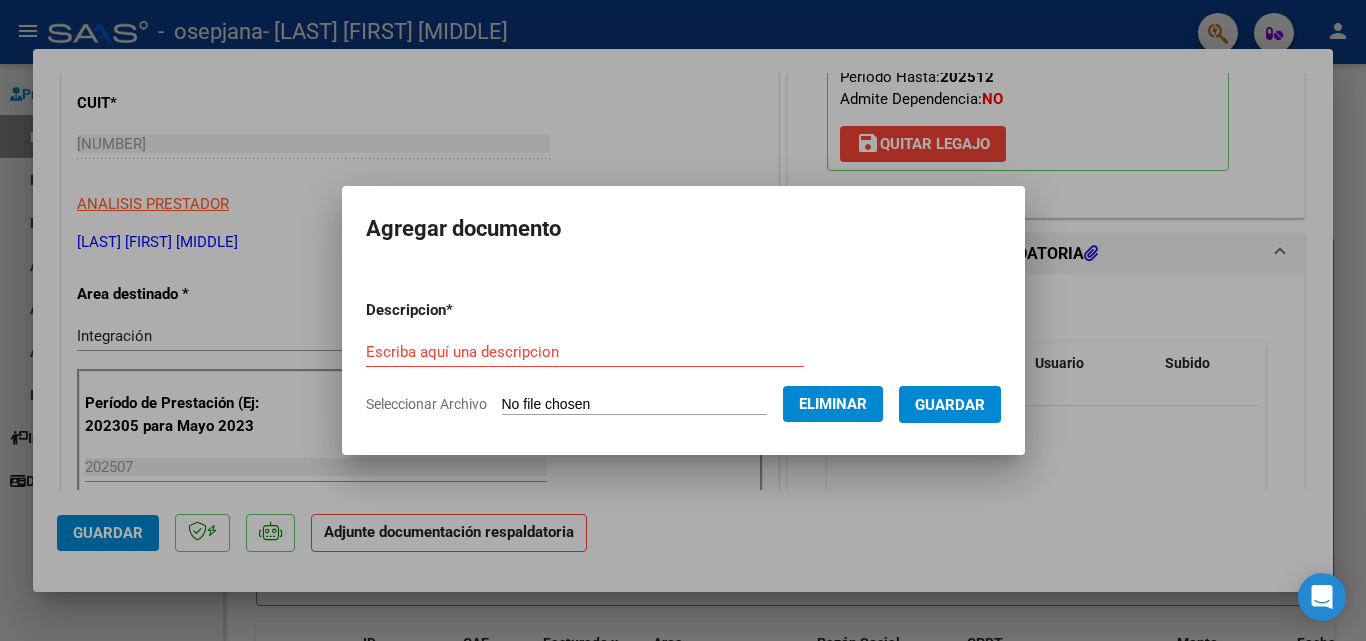 click on "Escriba aquí una descripcion" at bounding box center [585, 352] 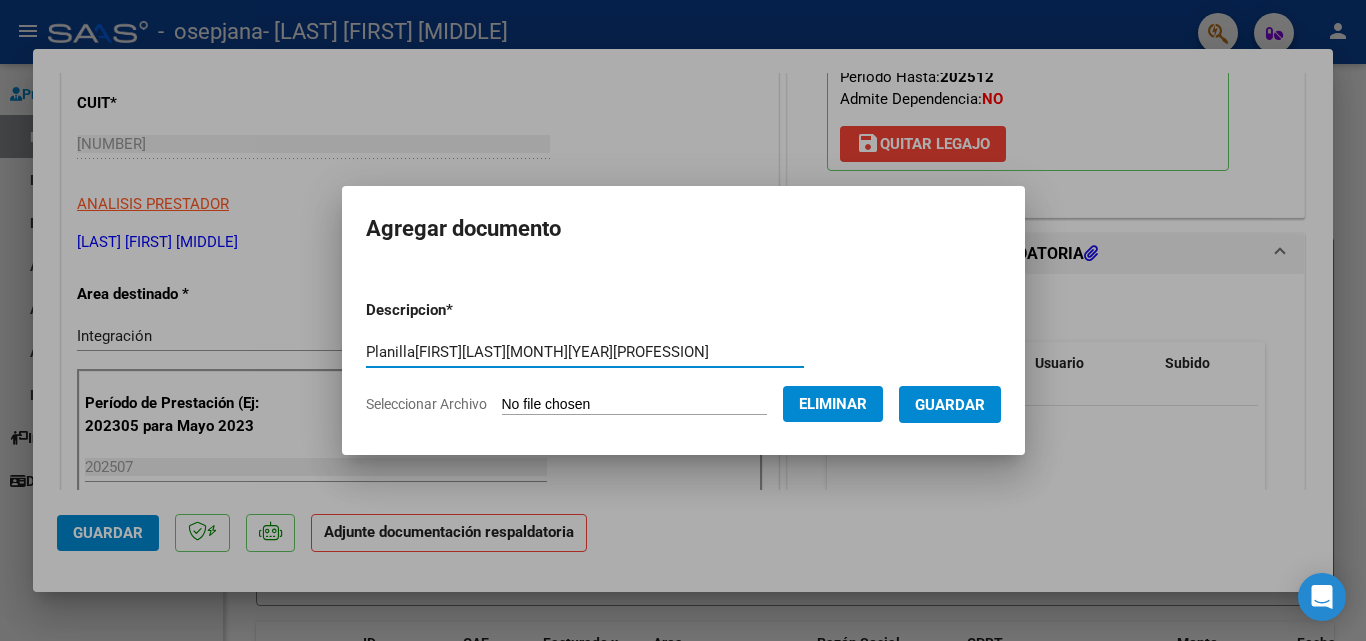type on "Planilla[FIRST][LAST][MONTH][YEAR][PROFESSION]" 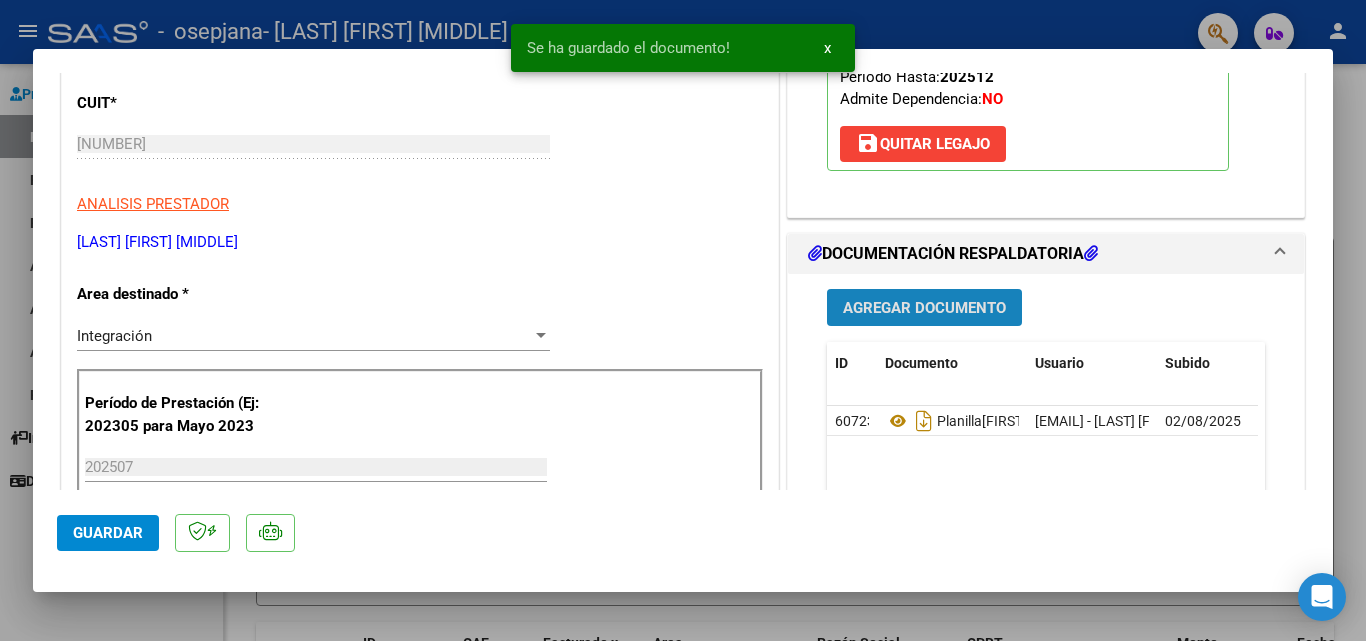 click on "Agregar Documento" at bounding box center (924, 308) 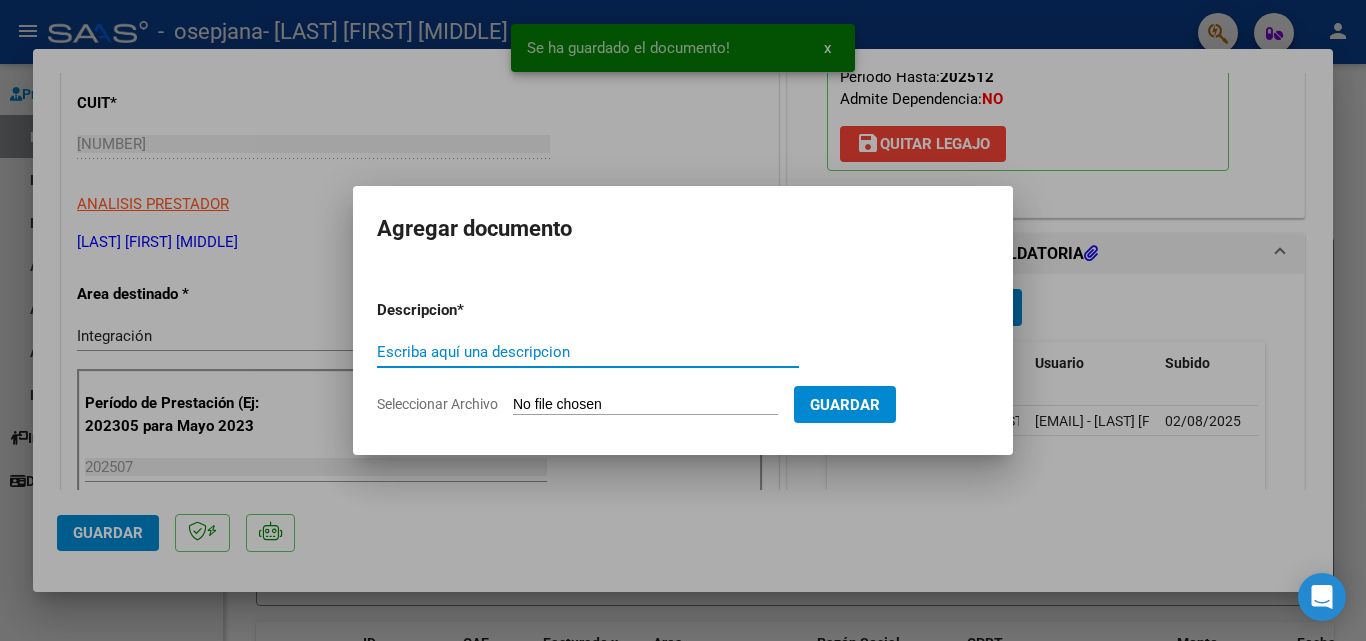 click on "Seleccionar Archivo" at bounding box center (645, 405) 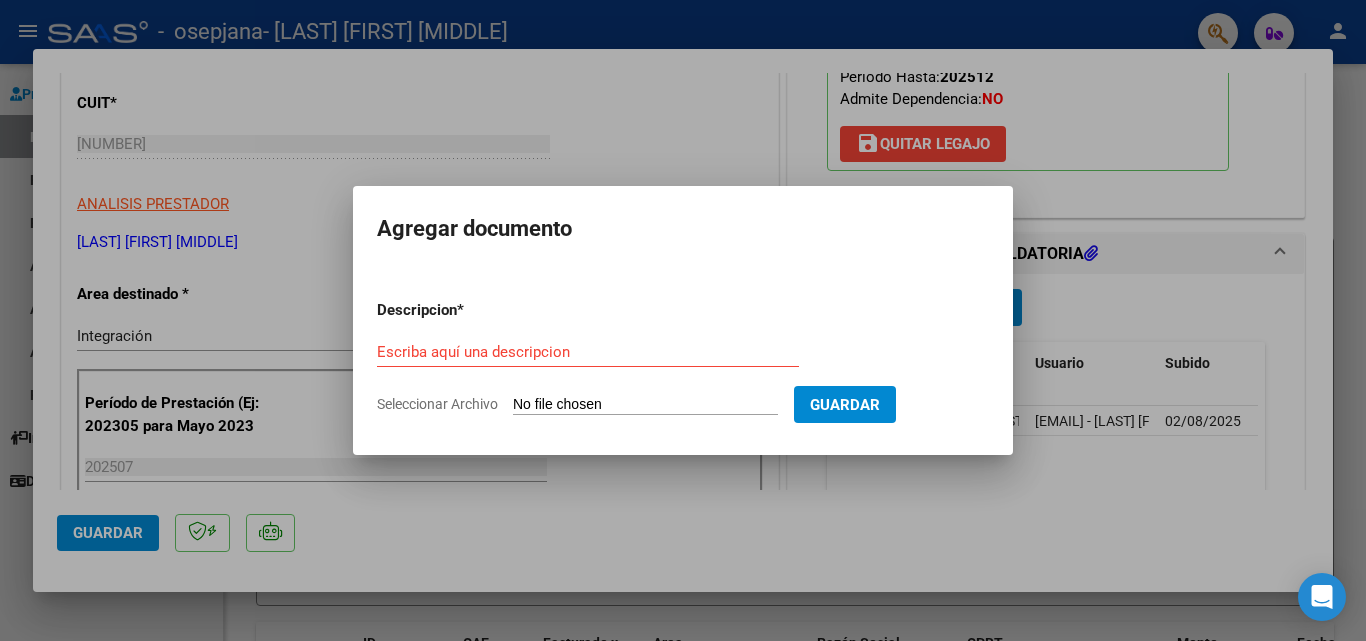 type on "C:\fakepath\OP[NUMBER][FIRST][LAST].pdf" 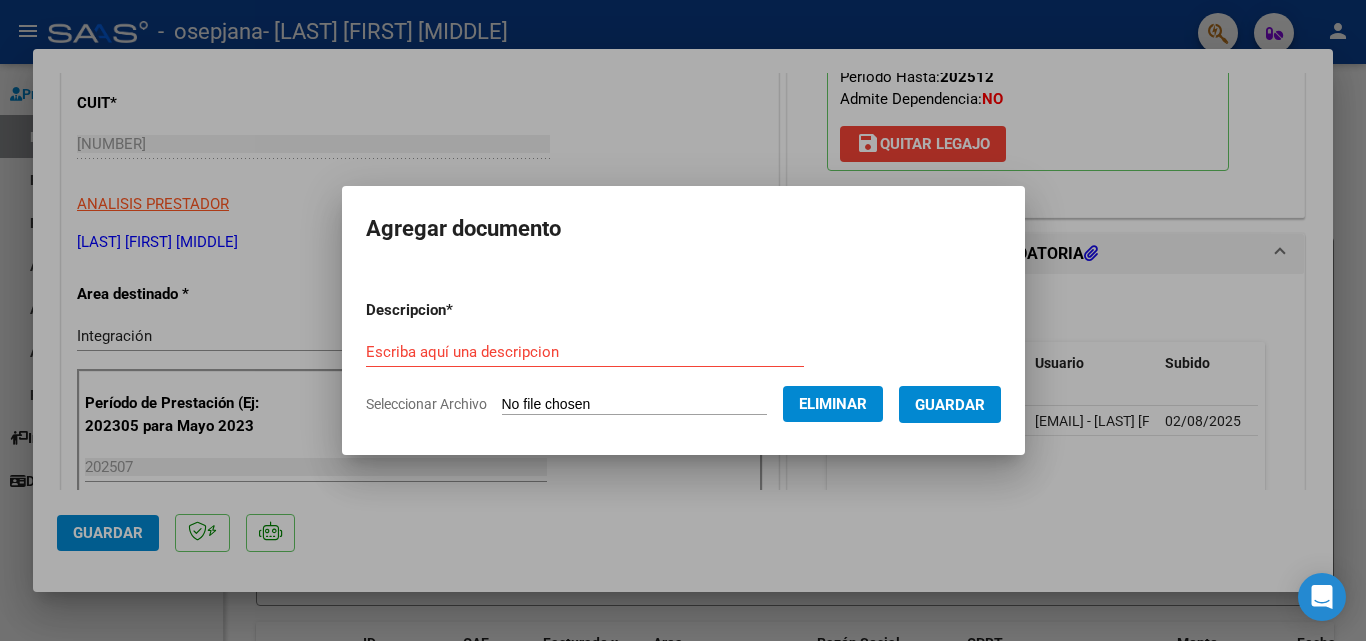 click on "Escriba aquí una descripcion" at bounding box center [585, 352] 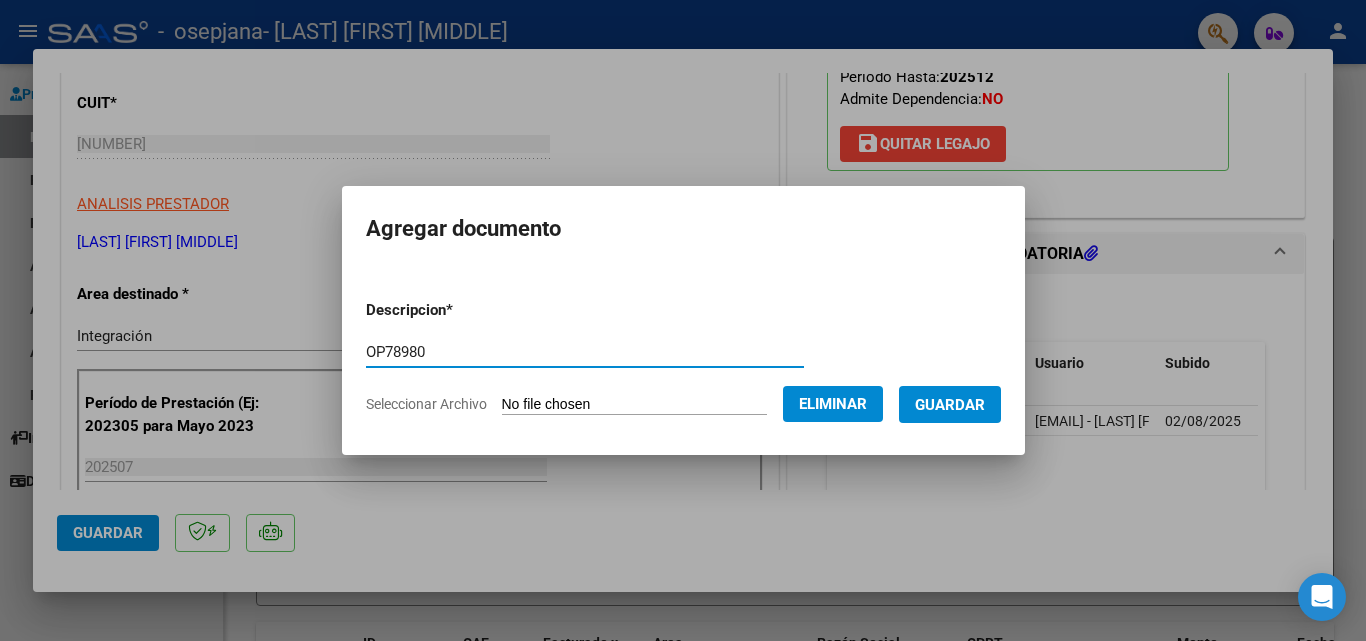 type on "OP78980" 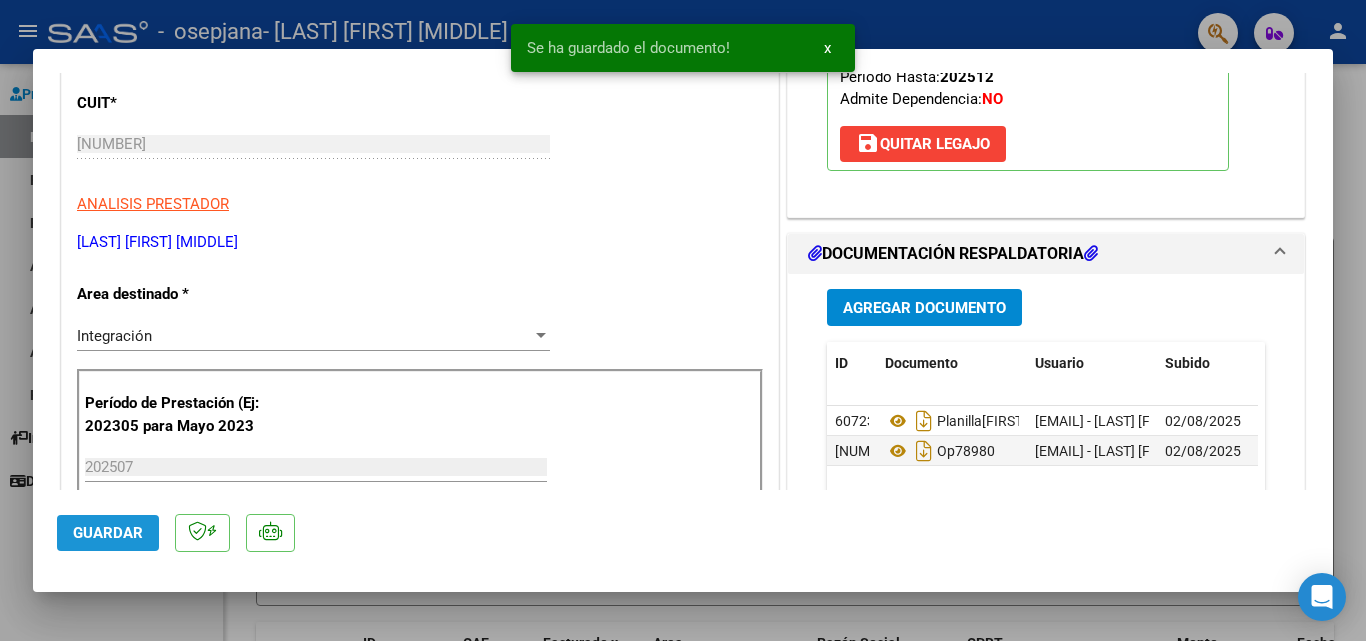click on "Guardar" 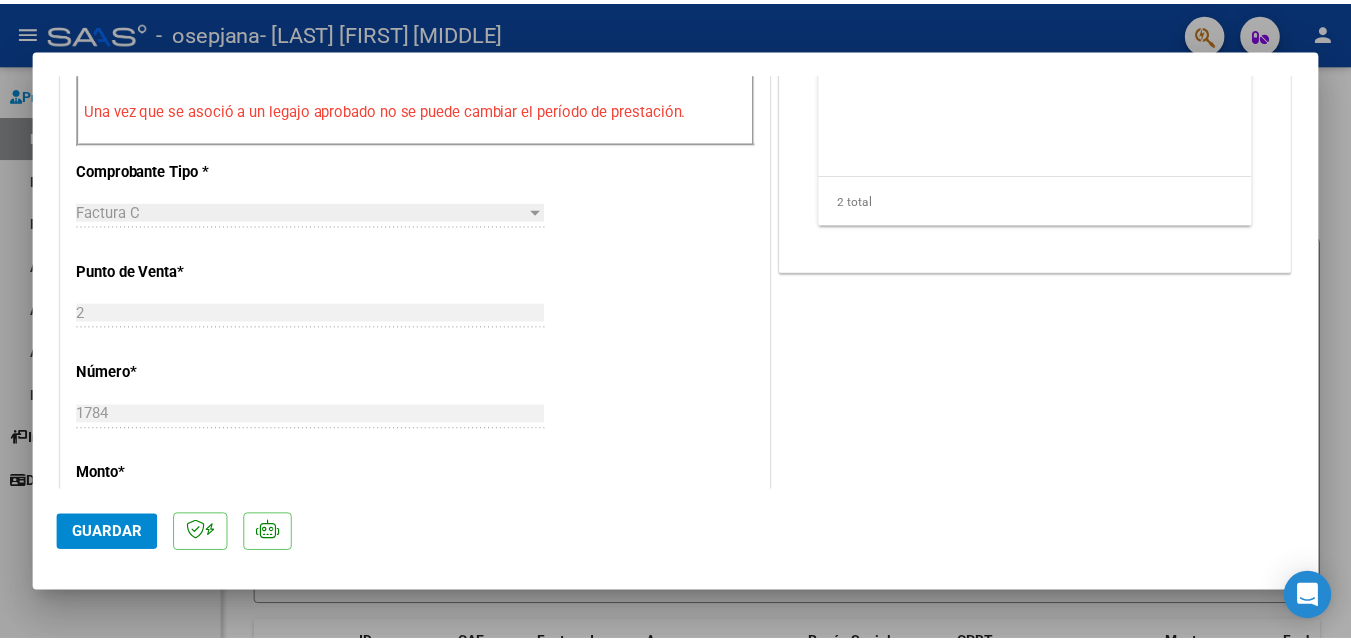 scroll, scrollTop: 800, scrollLeft: 0, axis: vertical 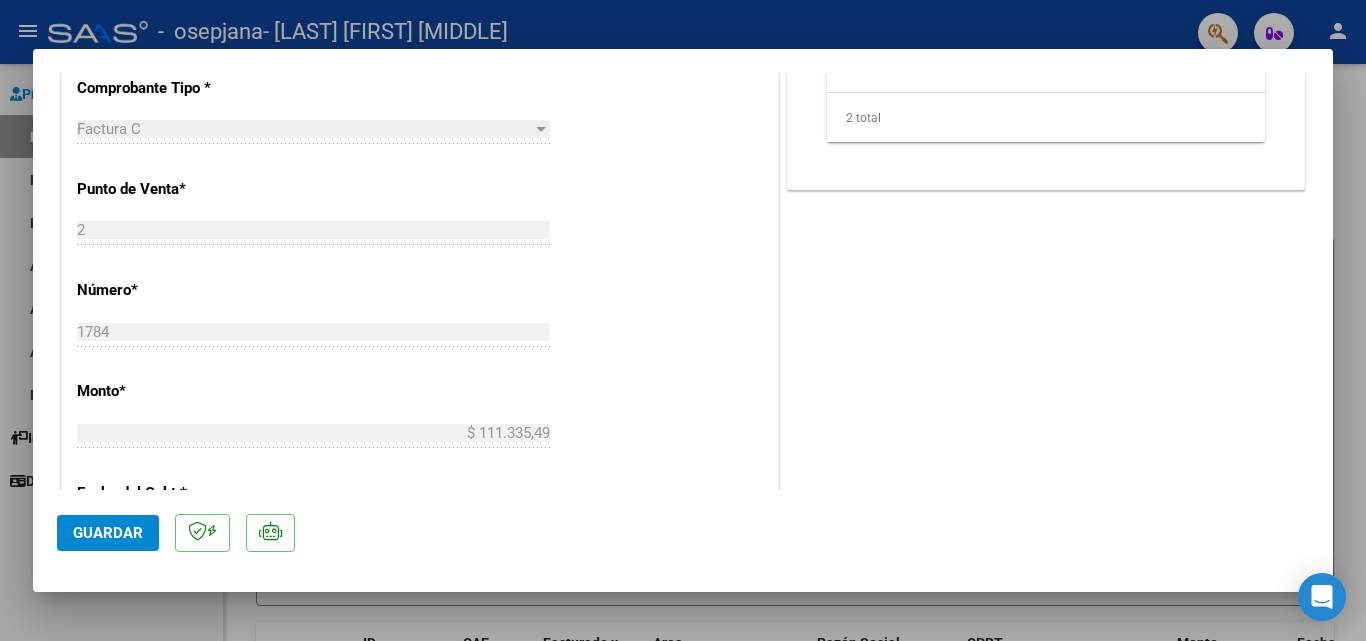 click at bounding box center (683, 320) 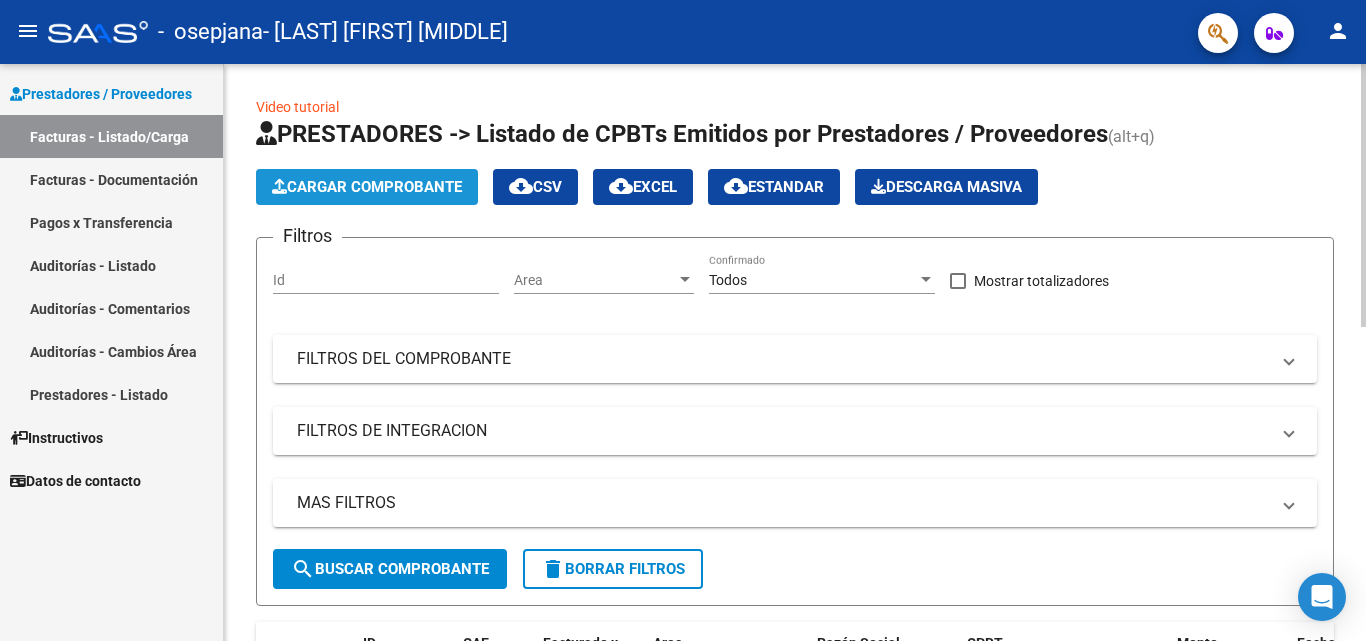 click on "Cargar Comprobante" 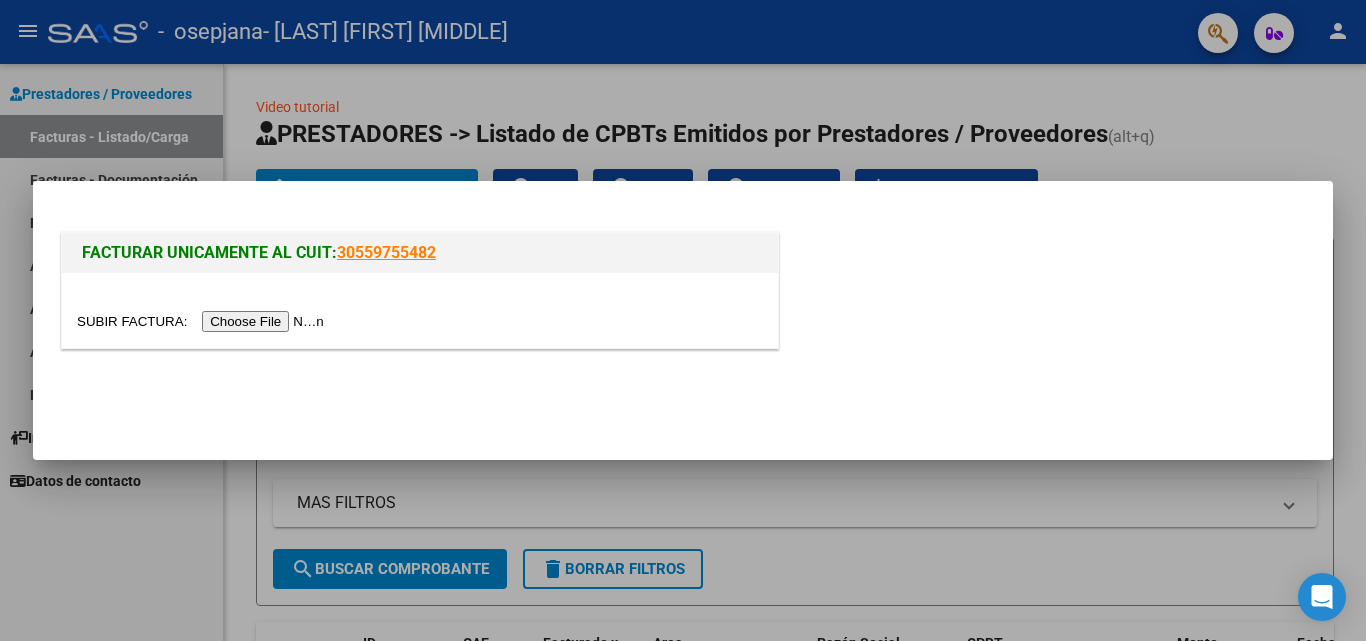 click 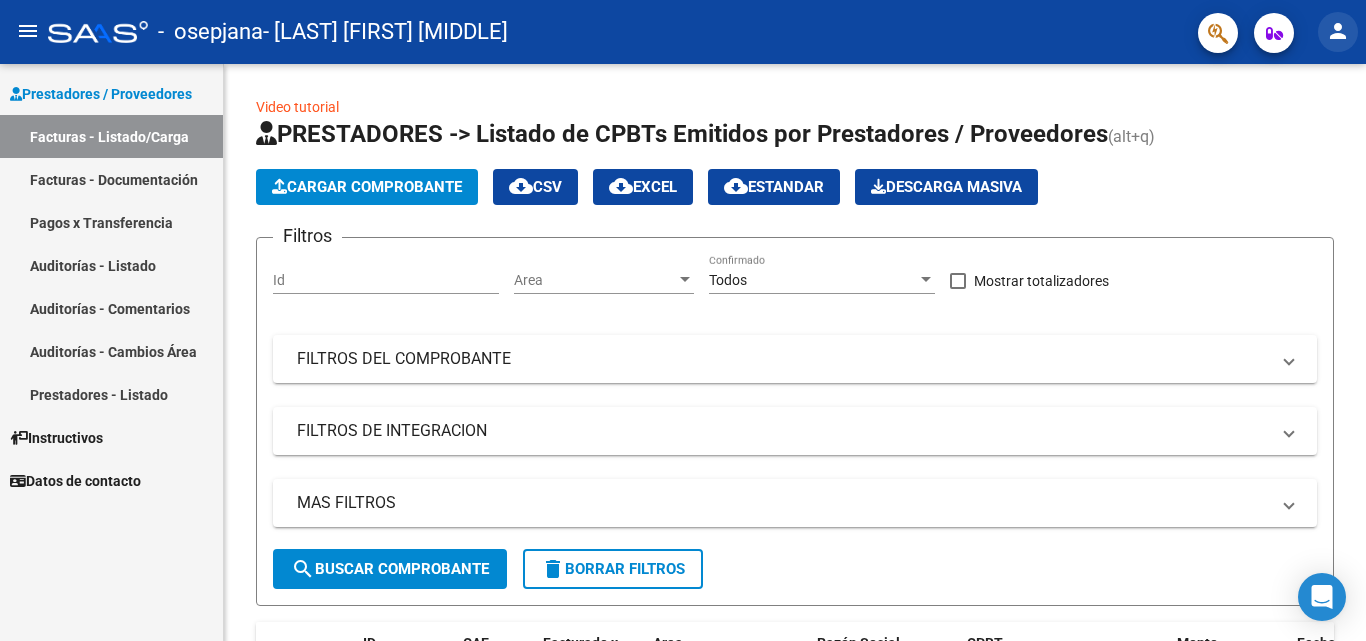 click on "person" 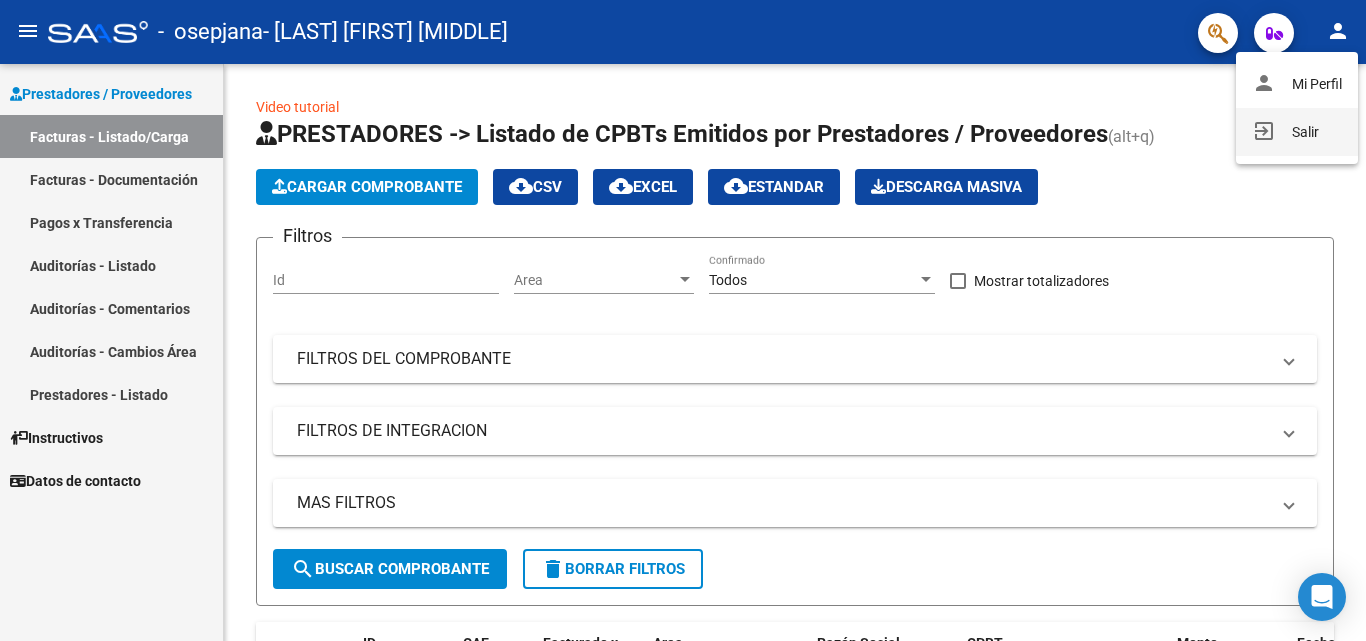 click on "exit_to_app  Salir" at bounding box center [1297, 132] 